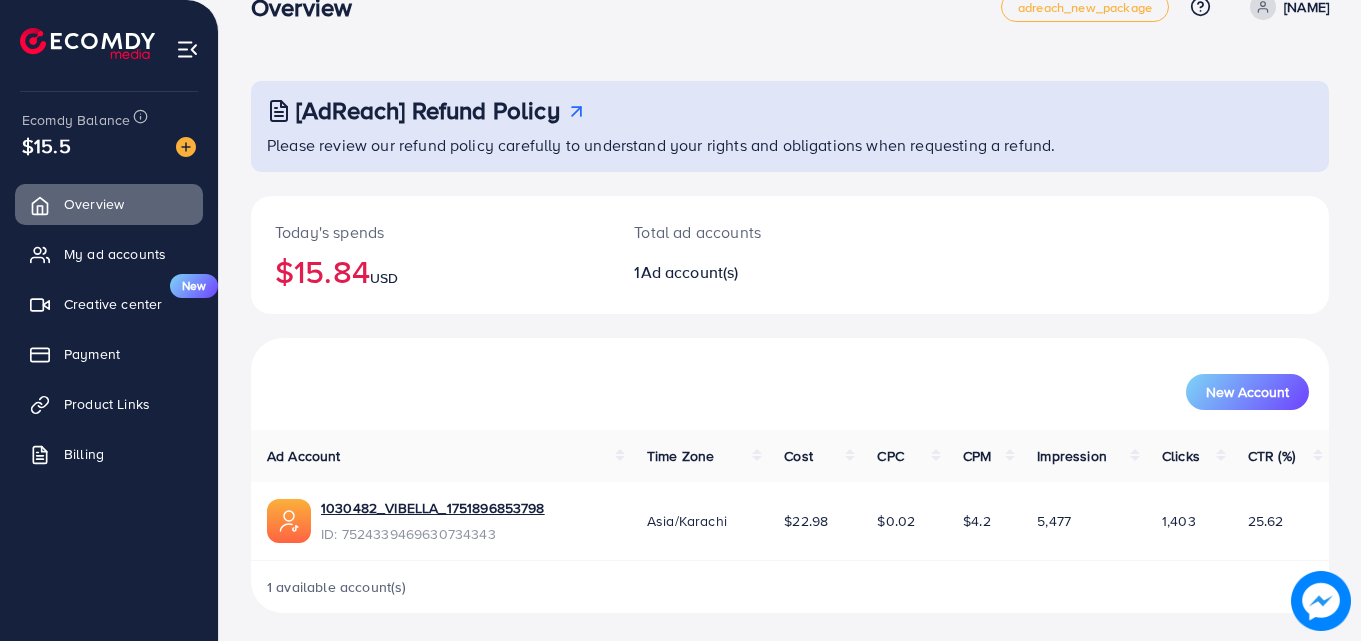 scroll, scrollTop: 47, scrollLeft: 0, axis: vertical 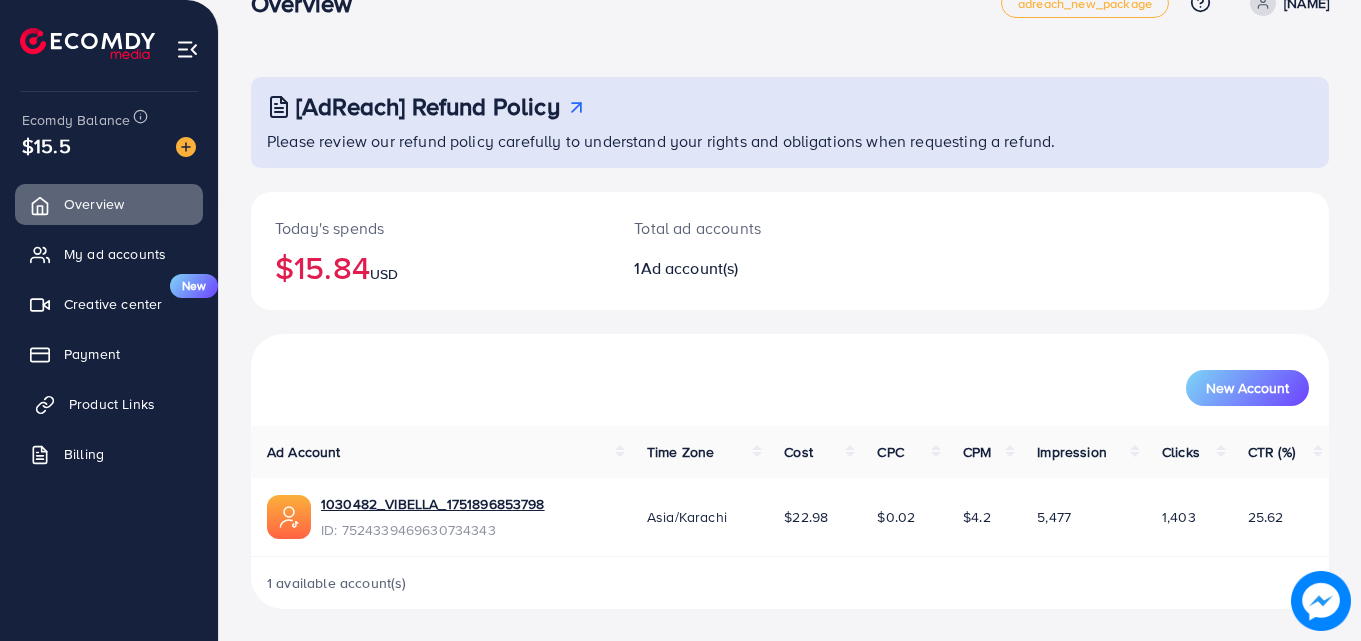 click on "Product Links" at bounding box center [112, 404] 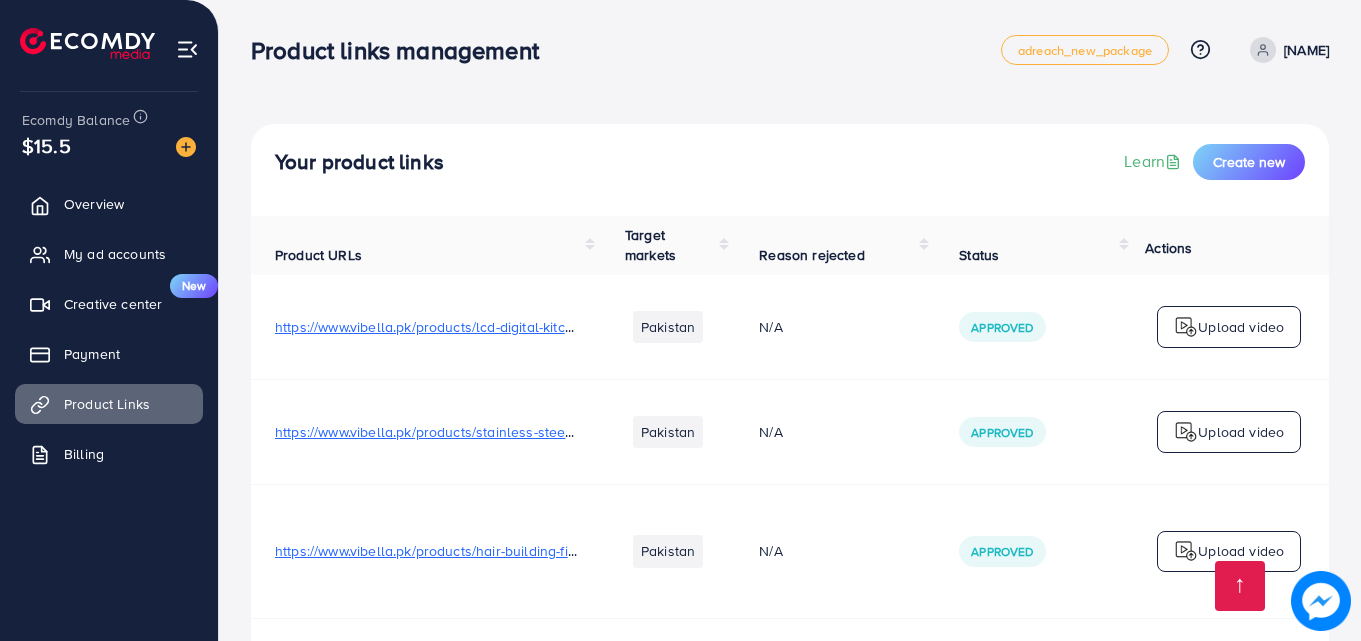 scroll, scrollTop: 684, scrollLeft: 0, axis: vertical 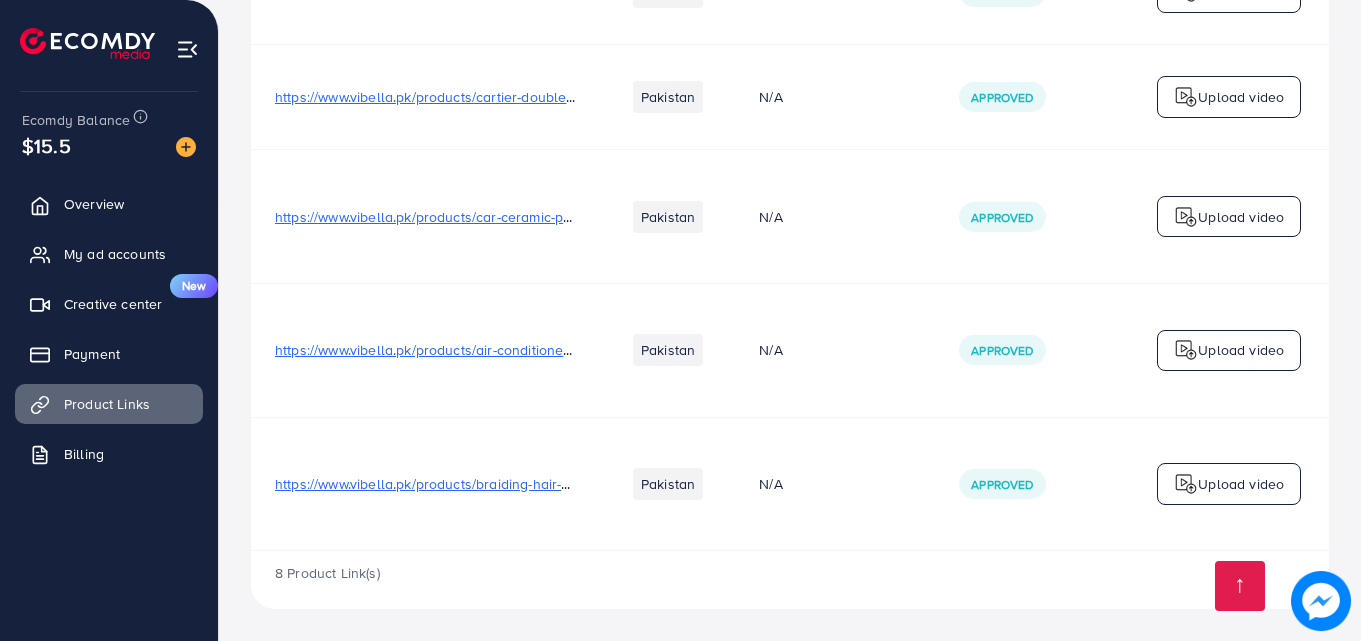 drag, startPoint x: 802, startPoint y: 545, endPoint x: 879, endPoint y: 540, distance: 77.16217 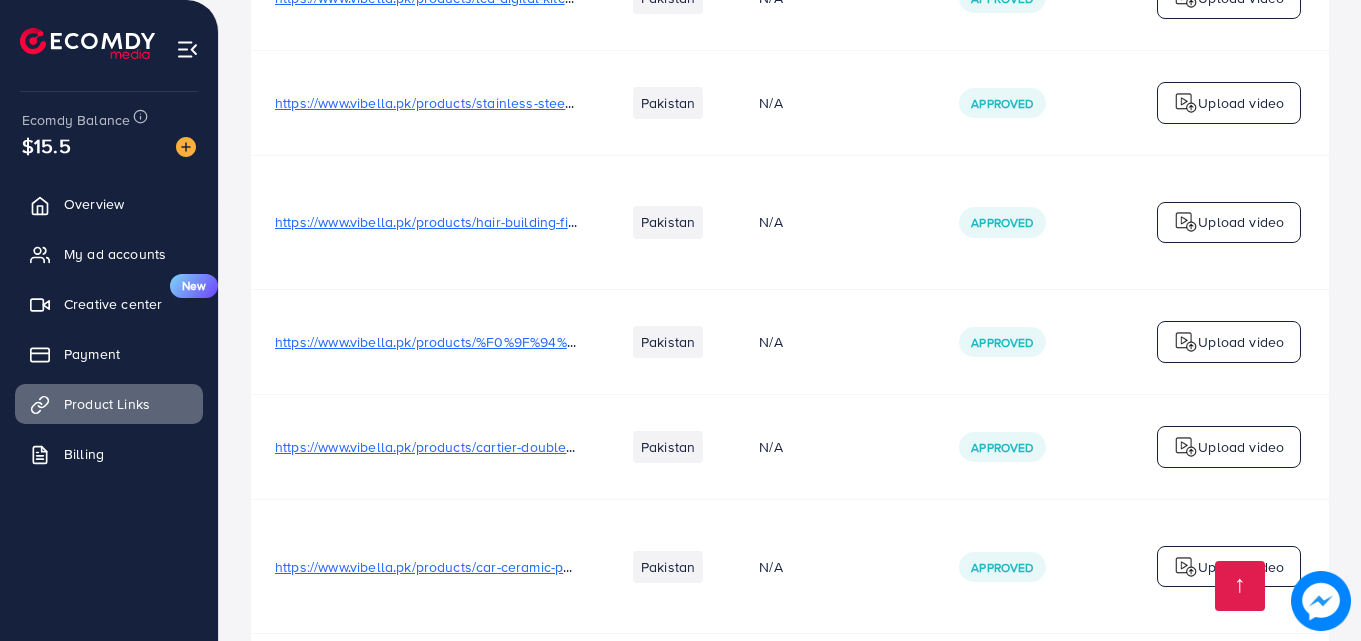scroll, scrollTop: 0, scrollLeft: 0, axis: both 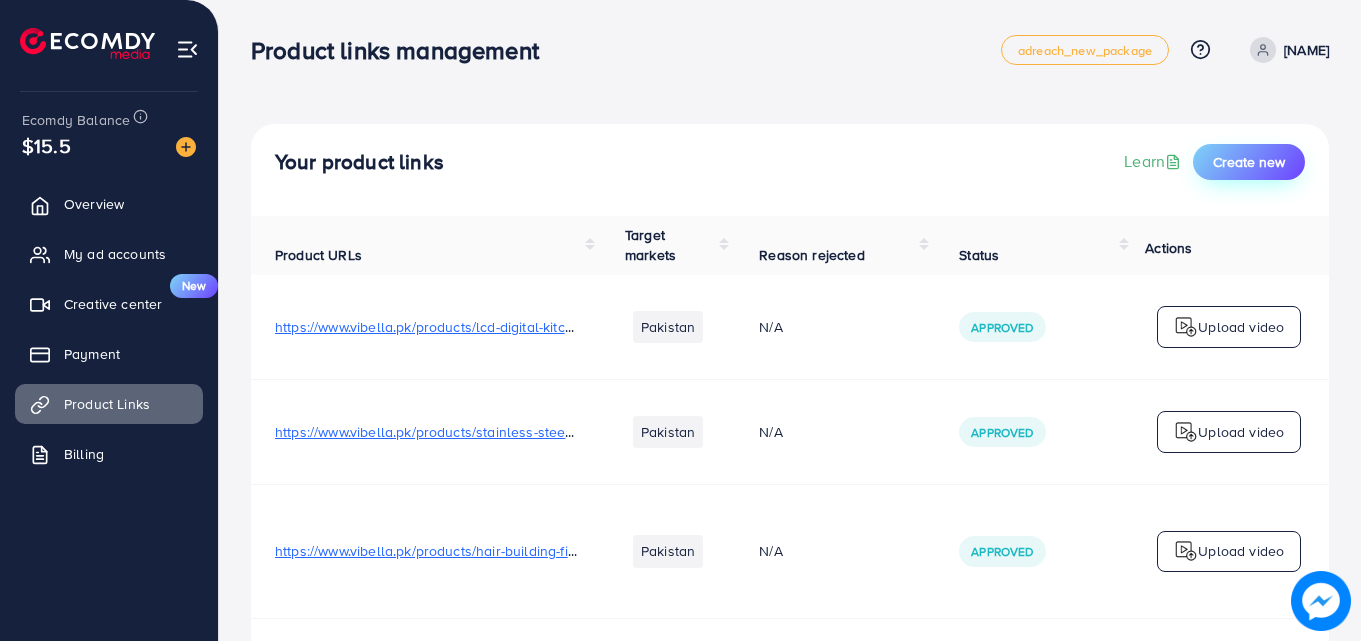 click on "Create new" at bounding box center [1249, 162] 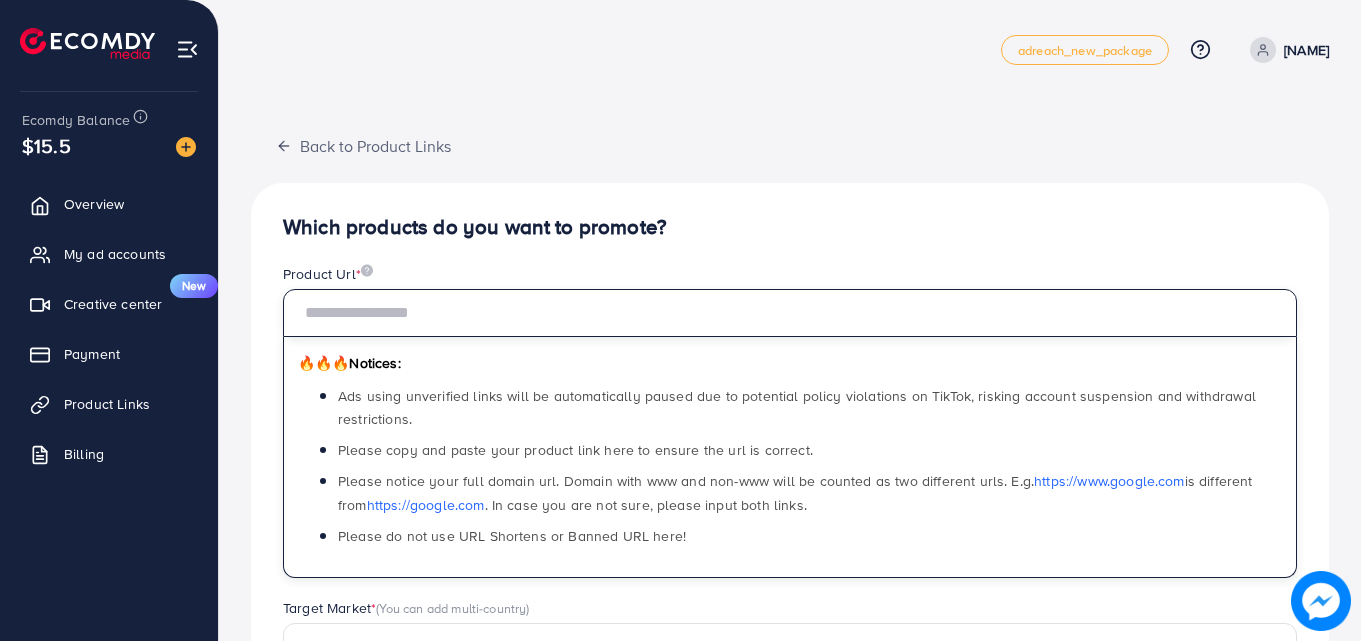 click at bounding box center (790, 313) 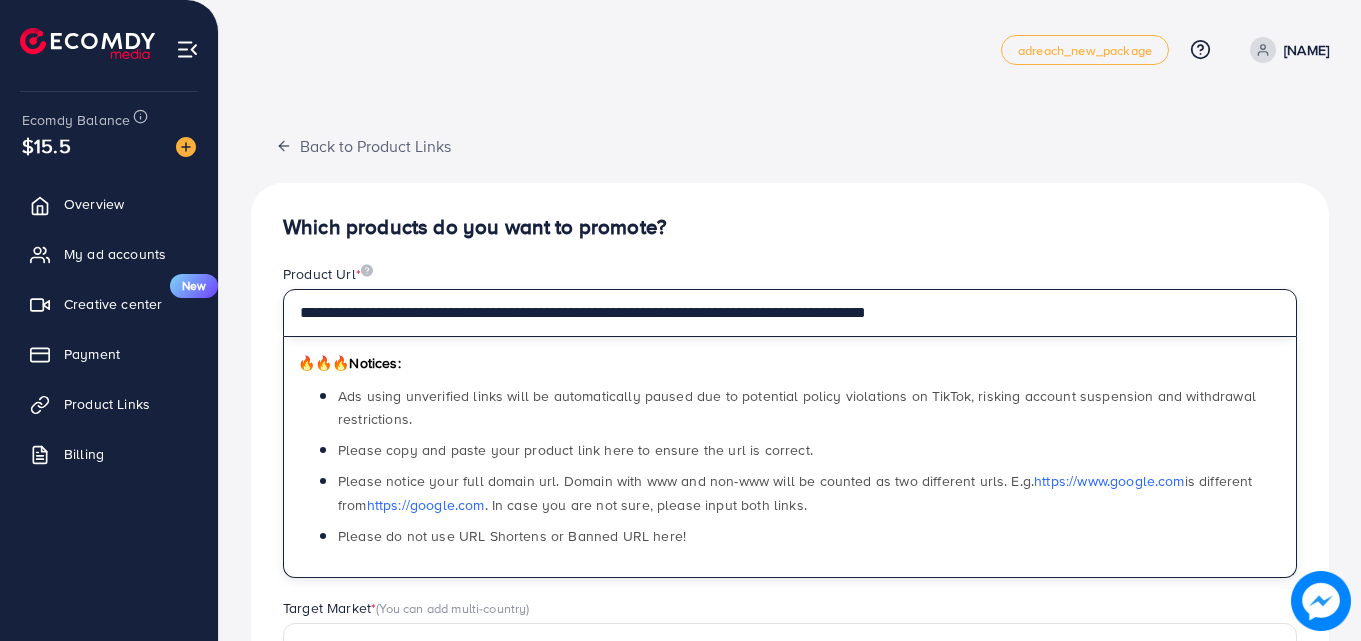 type on "**********" 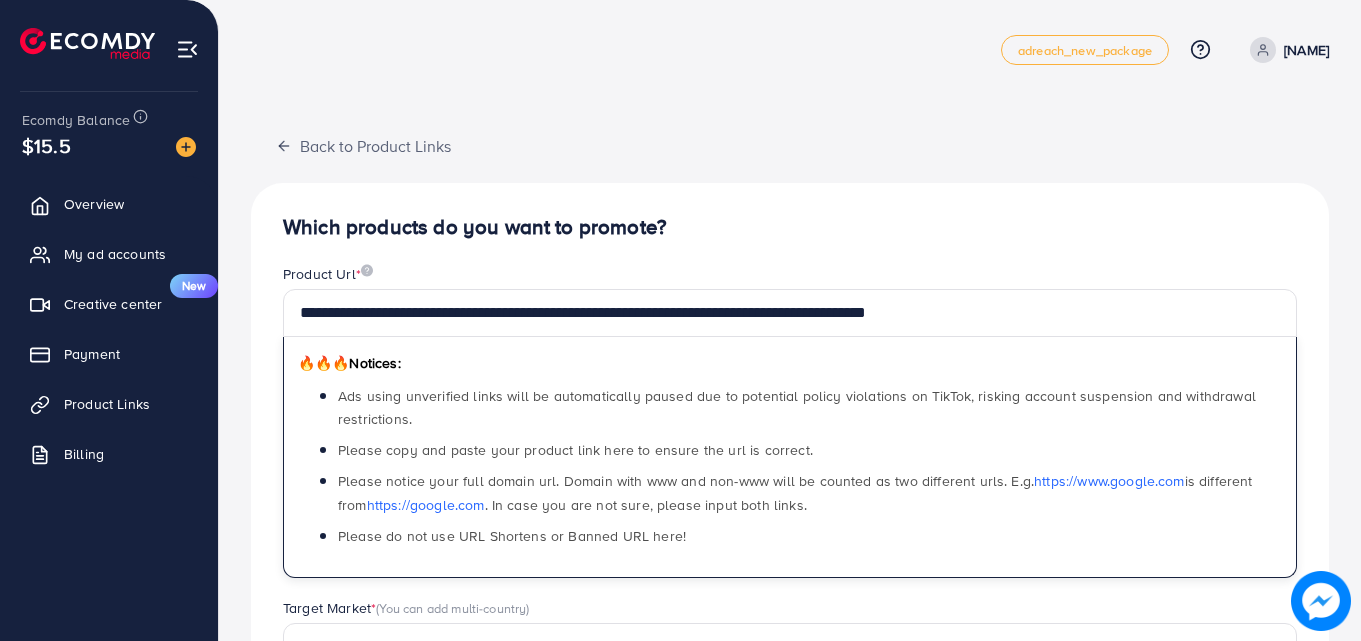 click on "**********" at bounding box center (790, 638) 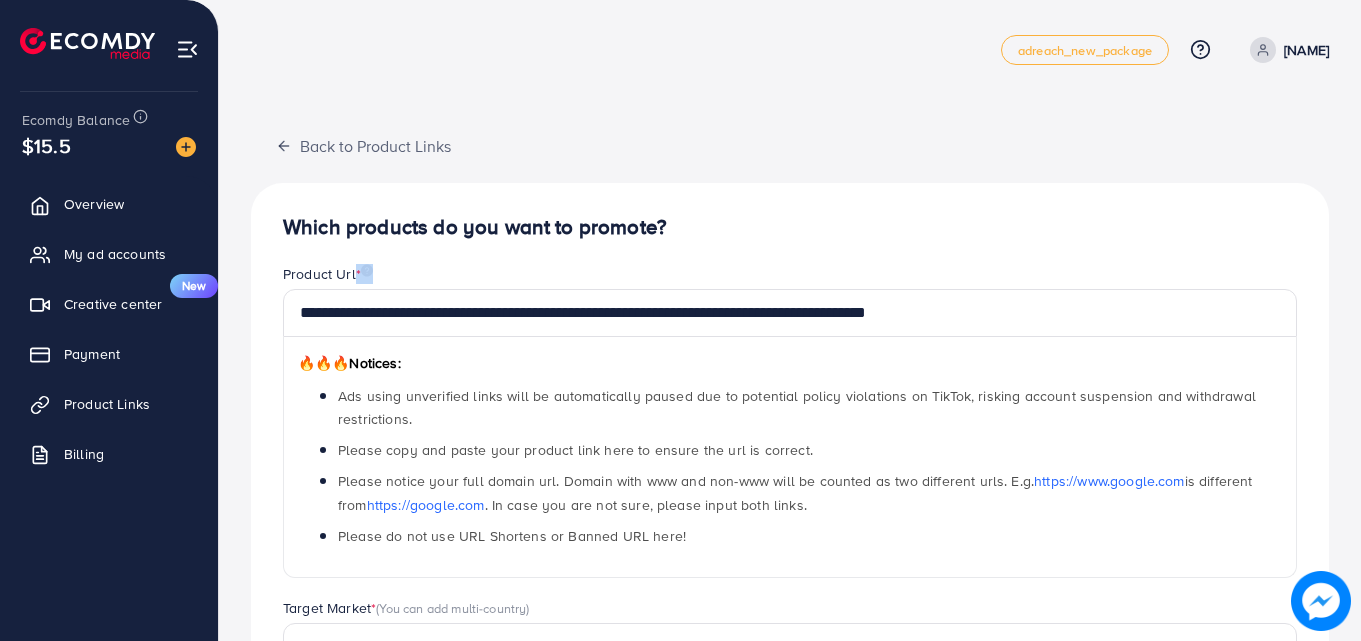 click on "**********" at bounding box center [790, 638] 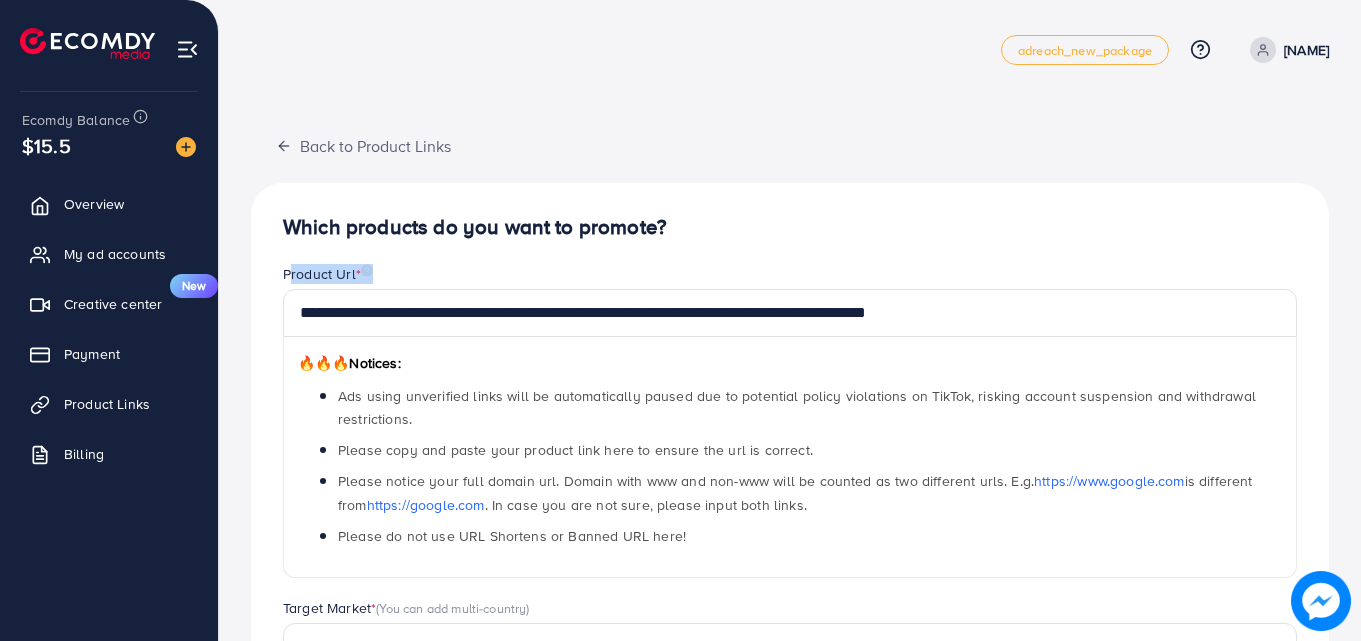 click on "**********" at bounding box center [790, 638] 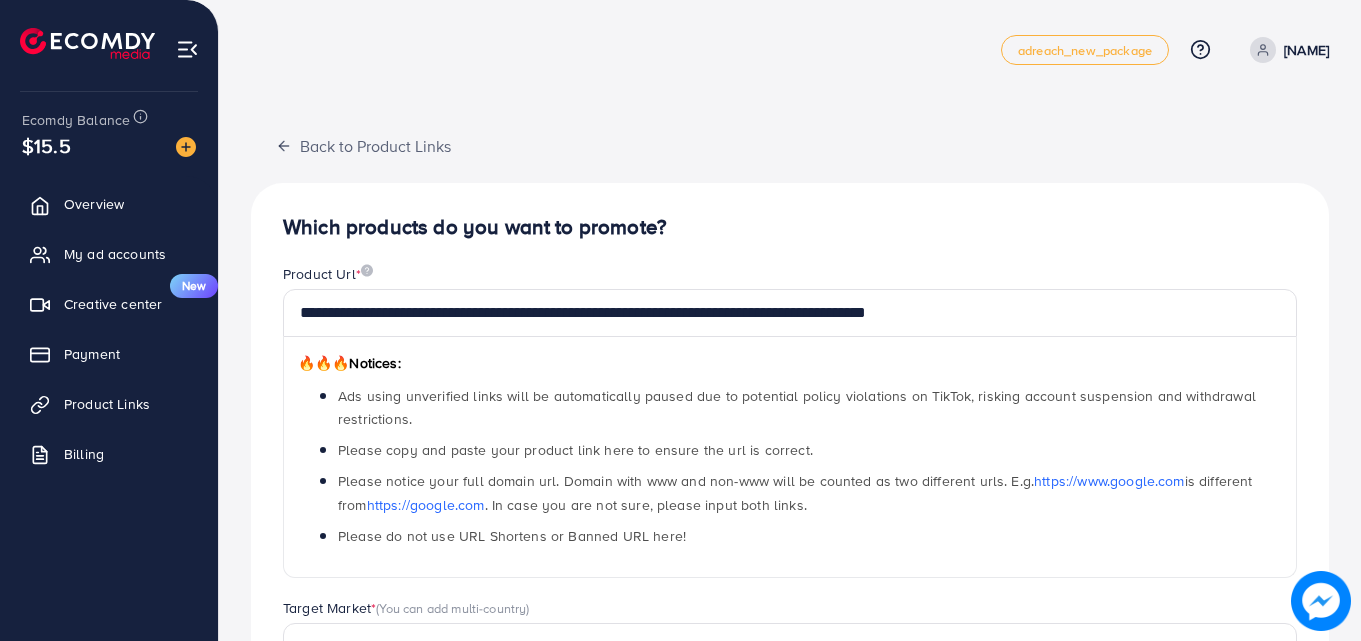click on "Ads using unverified links will be automatically paused due to potential policy violations on TikTok, risking account suspension and withdrawal restrictions." at bounding box center [797, 407] 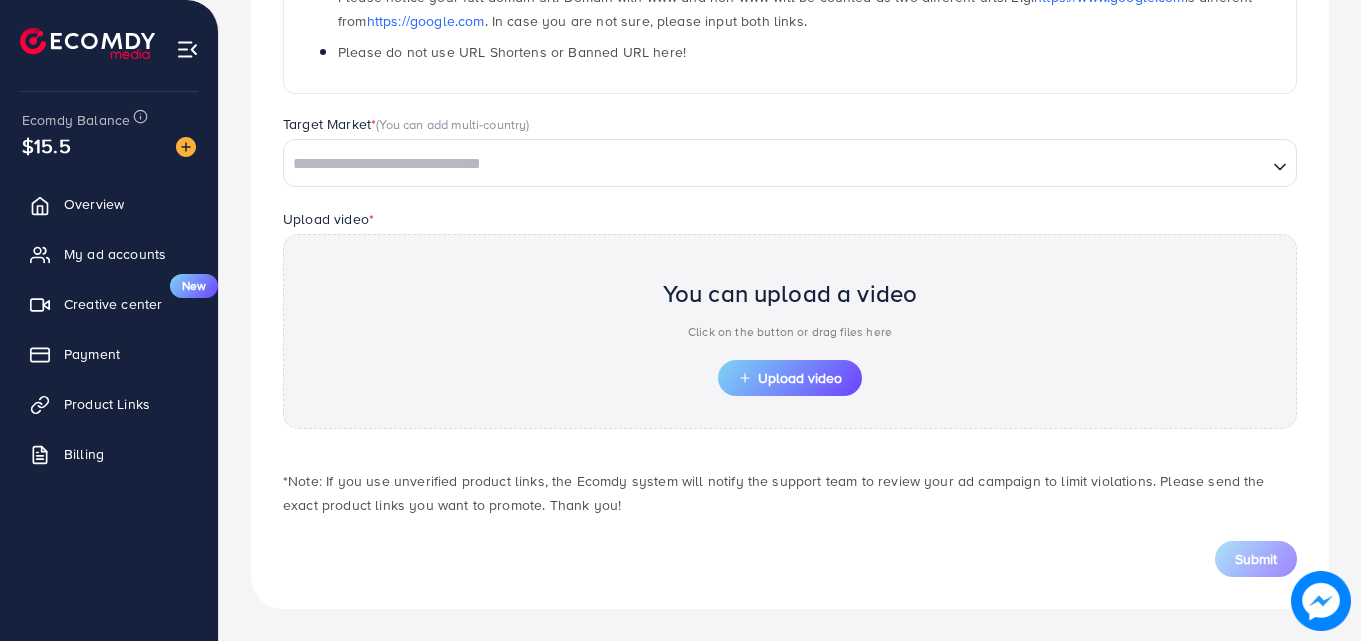 scroll, scrollTop: 477, scrollLeft: 0, axis: vertical 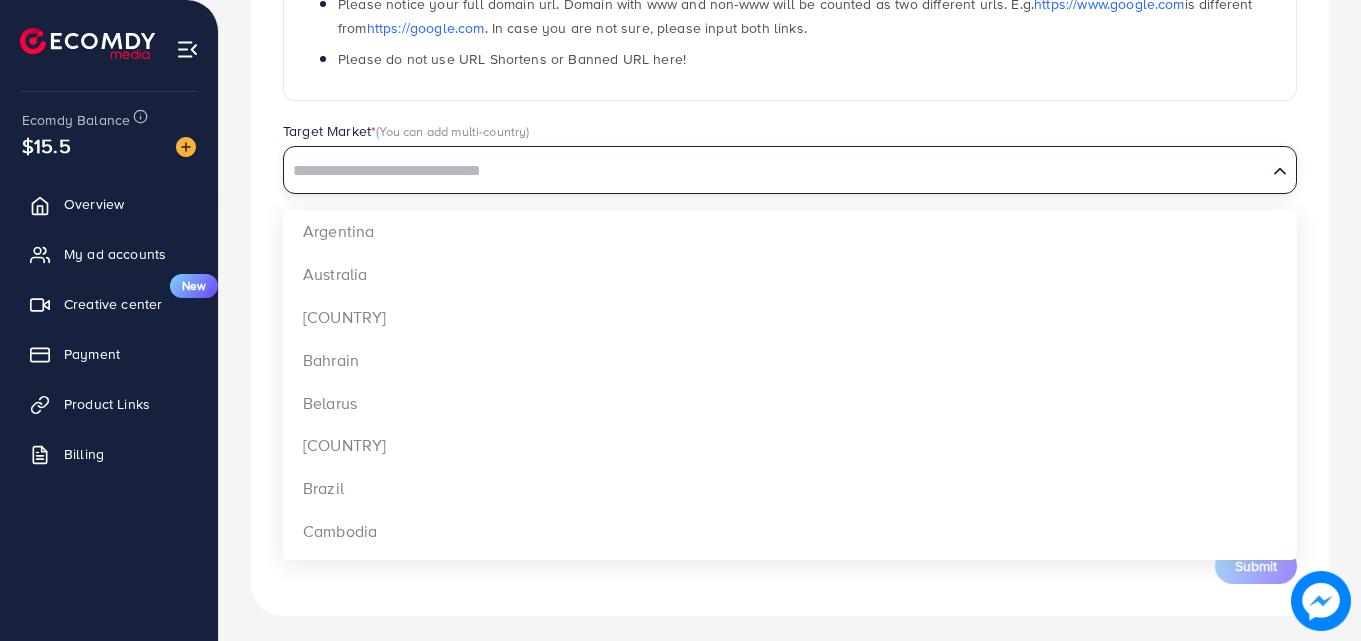 click at bounding box center [775, 171] 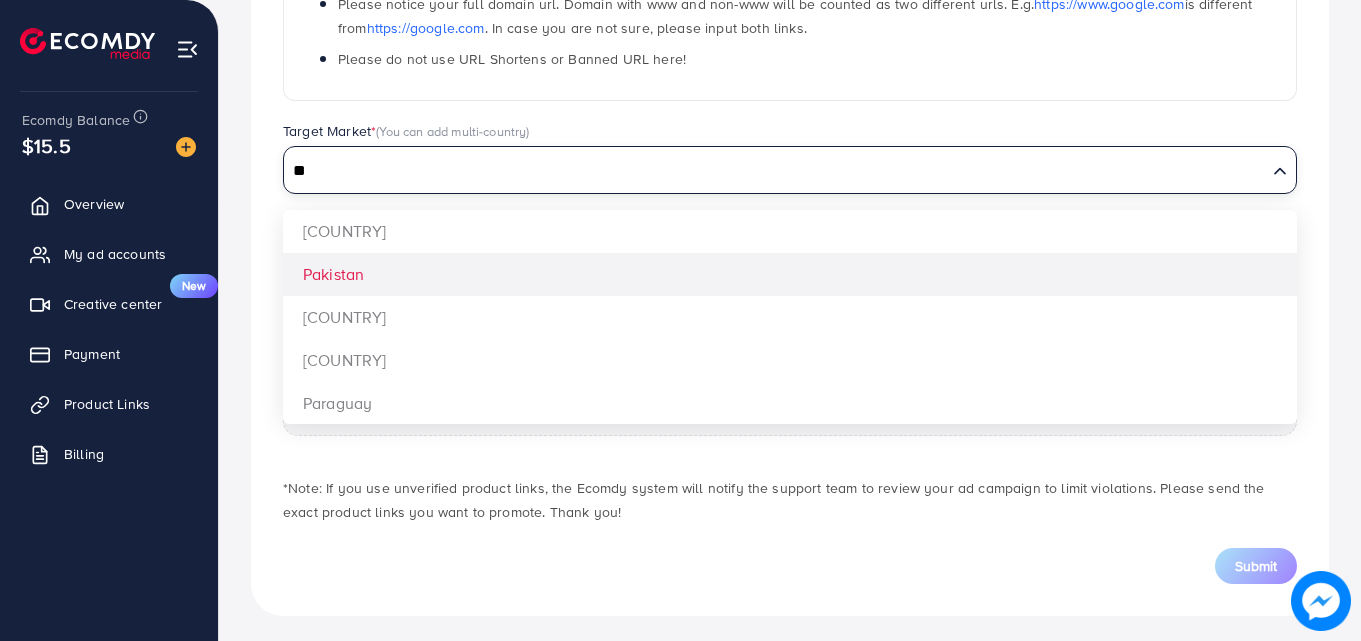 type on "**" 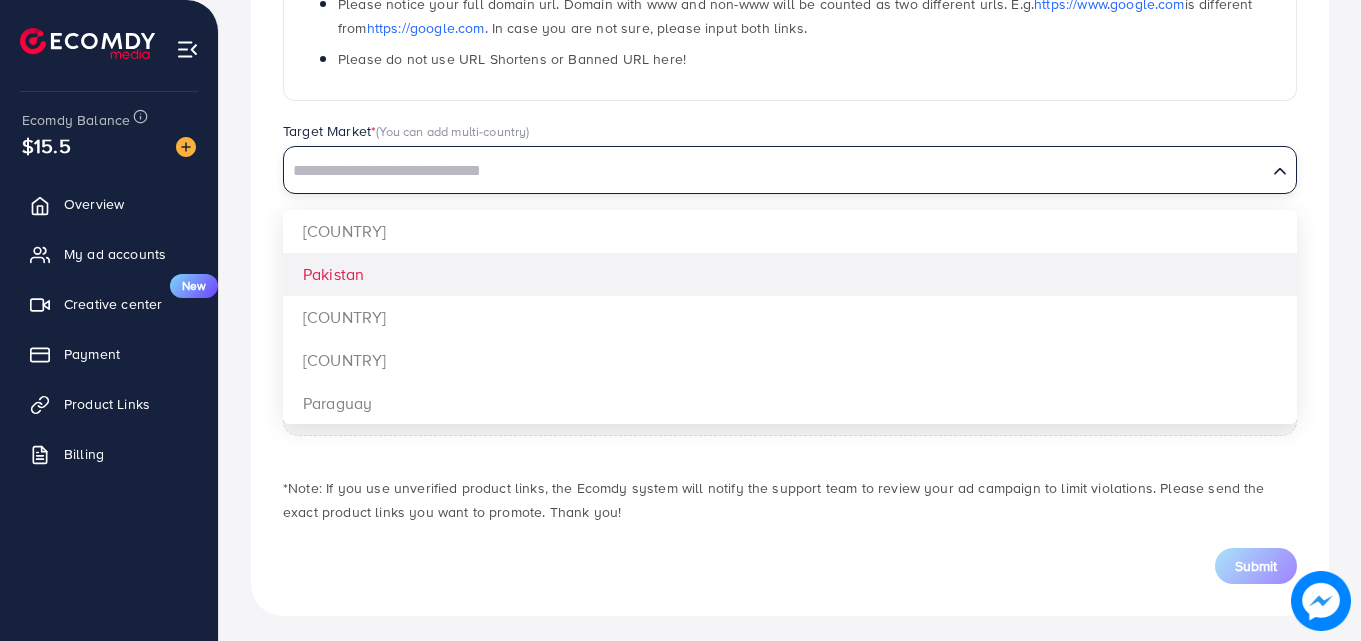 click on "**********" at bounding box center [790, 161] 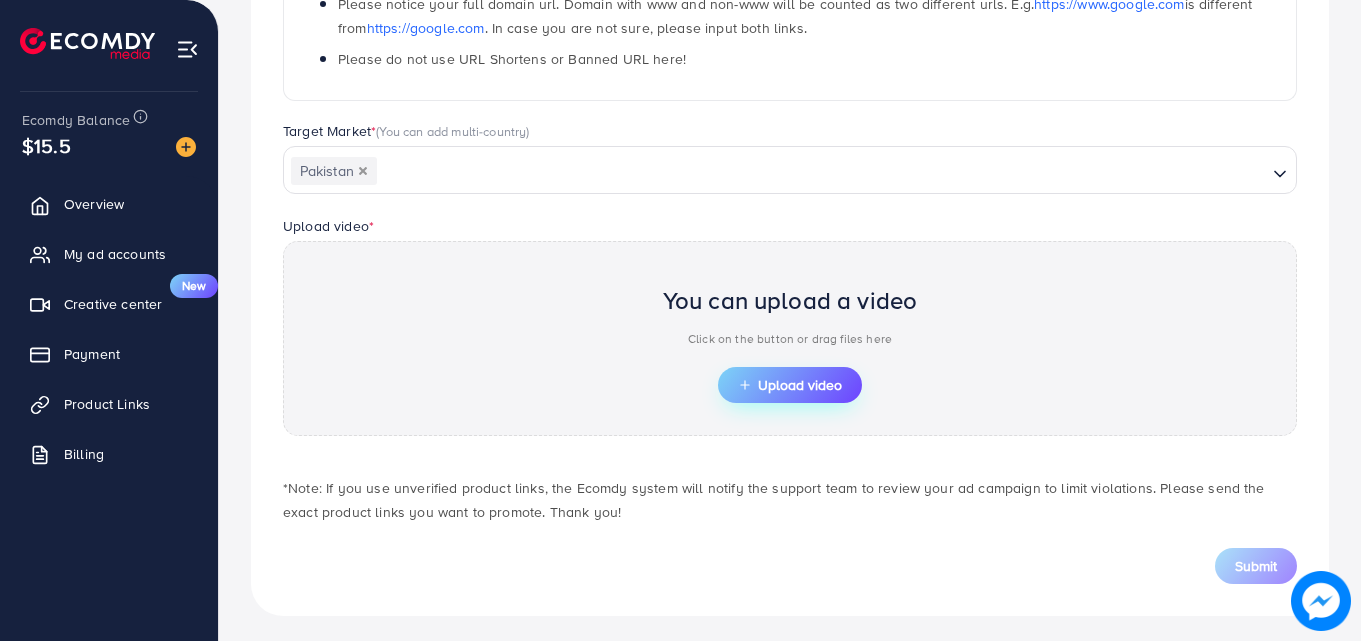click on "Upload video" at bounding box center [790, 385] 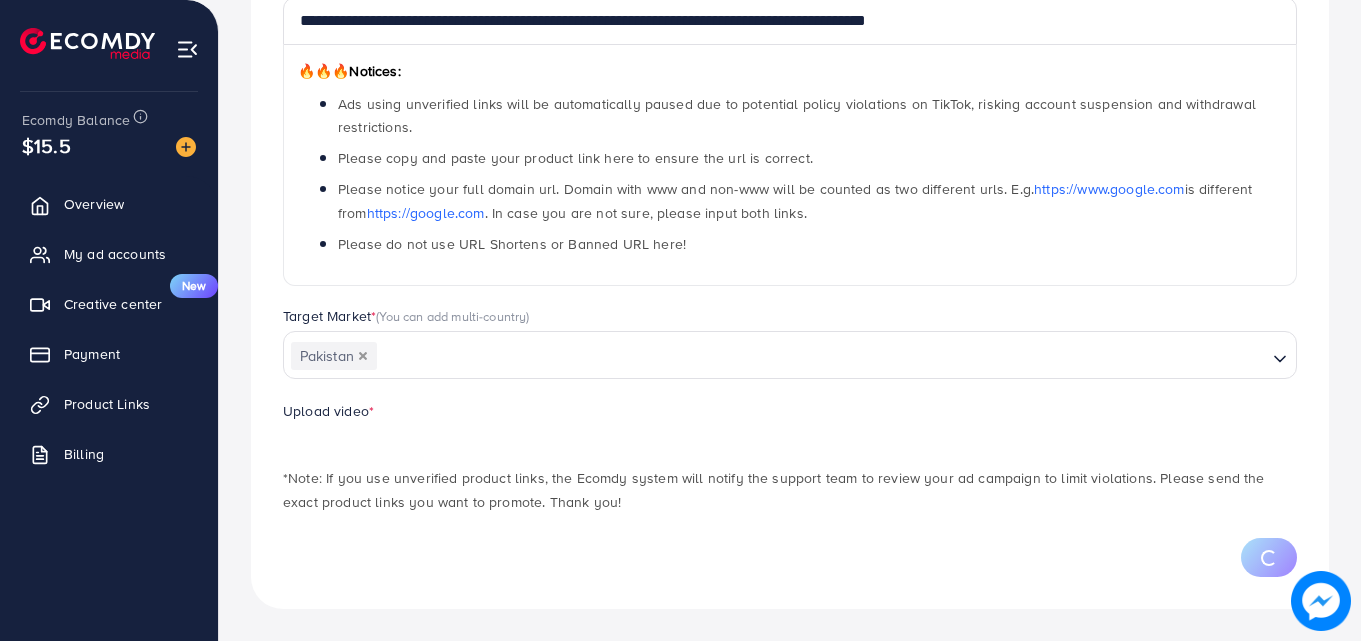 scroll, scrollTop: 388, scrollLeft: 0, axis: vertical 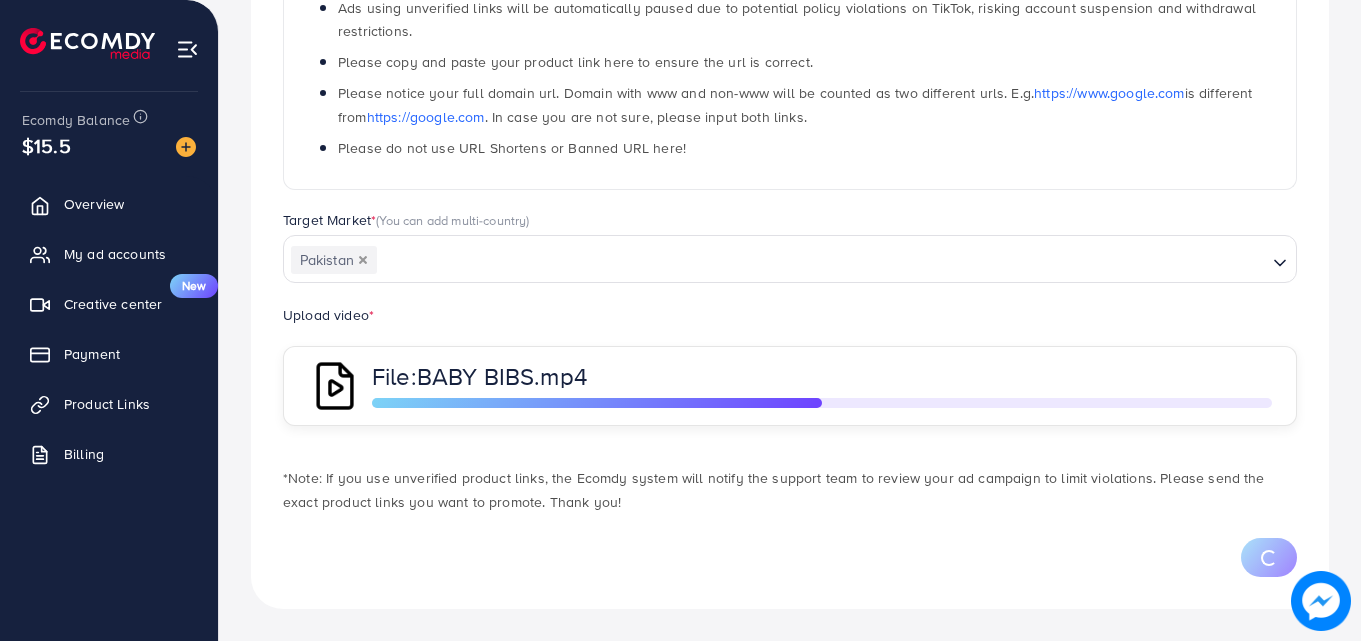 click at bounding box center (822, 260) 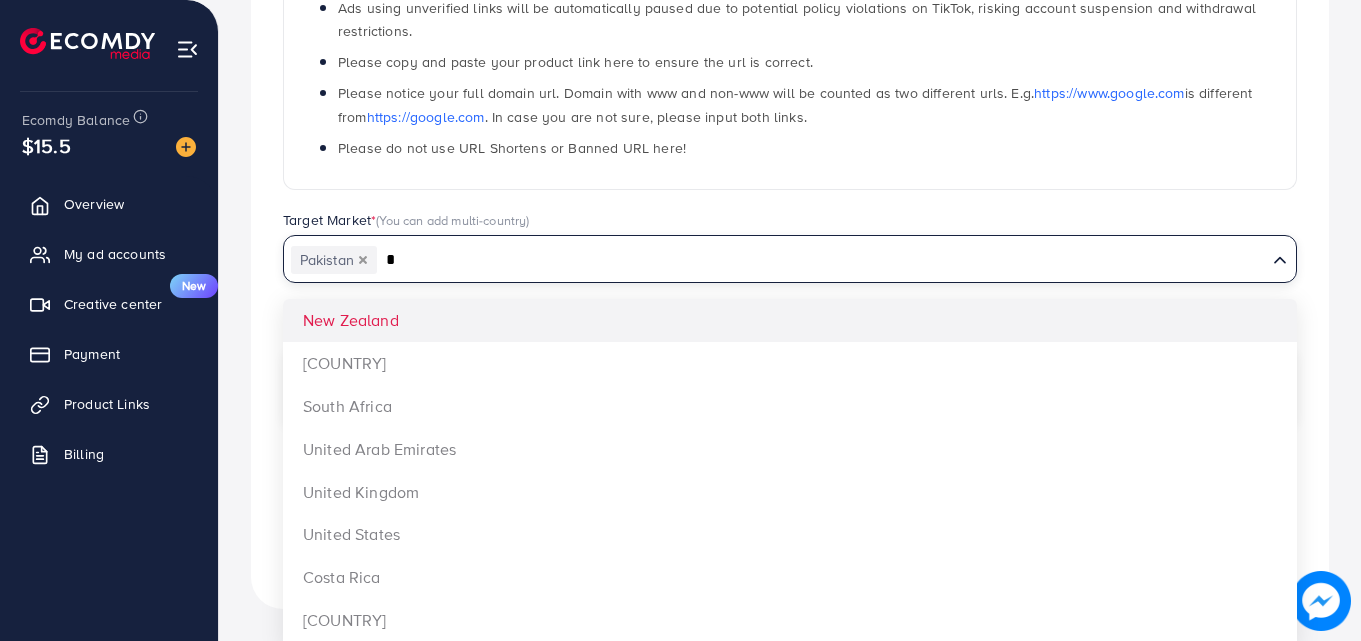 type 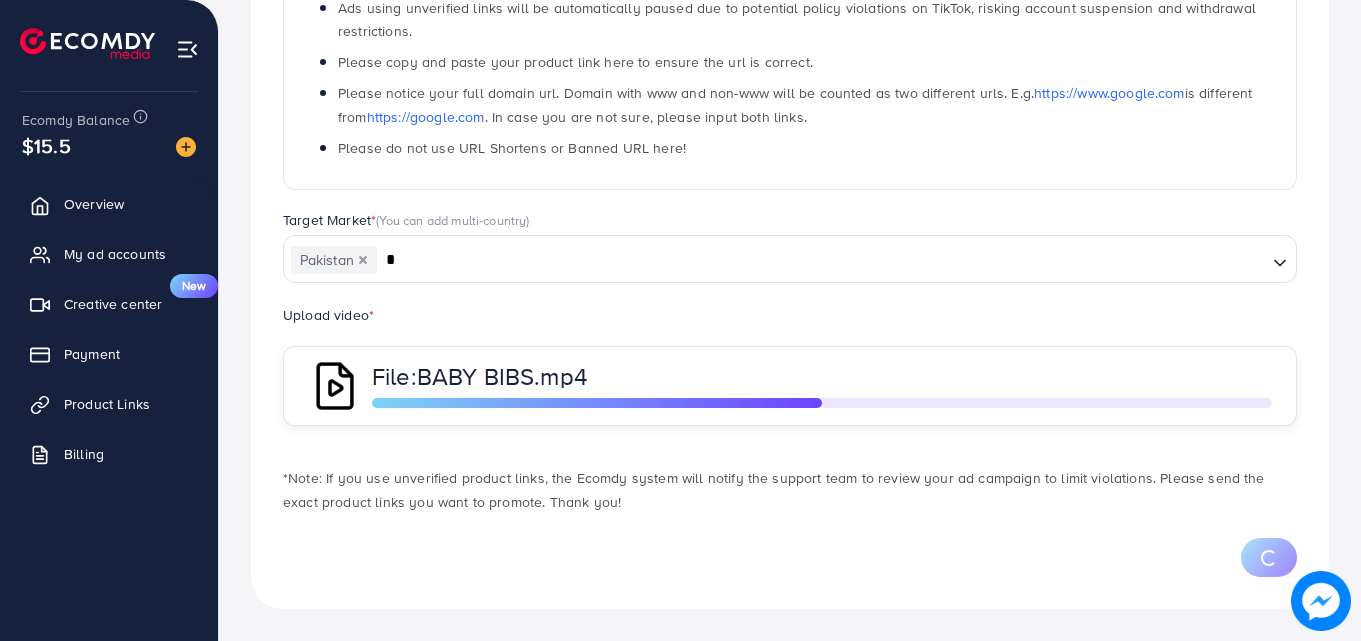 click on "**********" at bounding box center (790, 33) 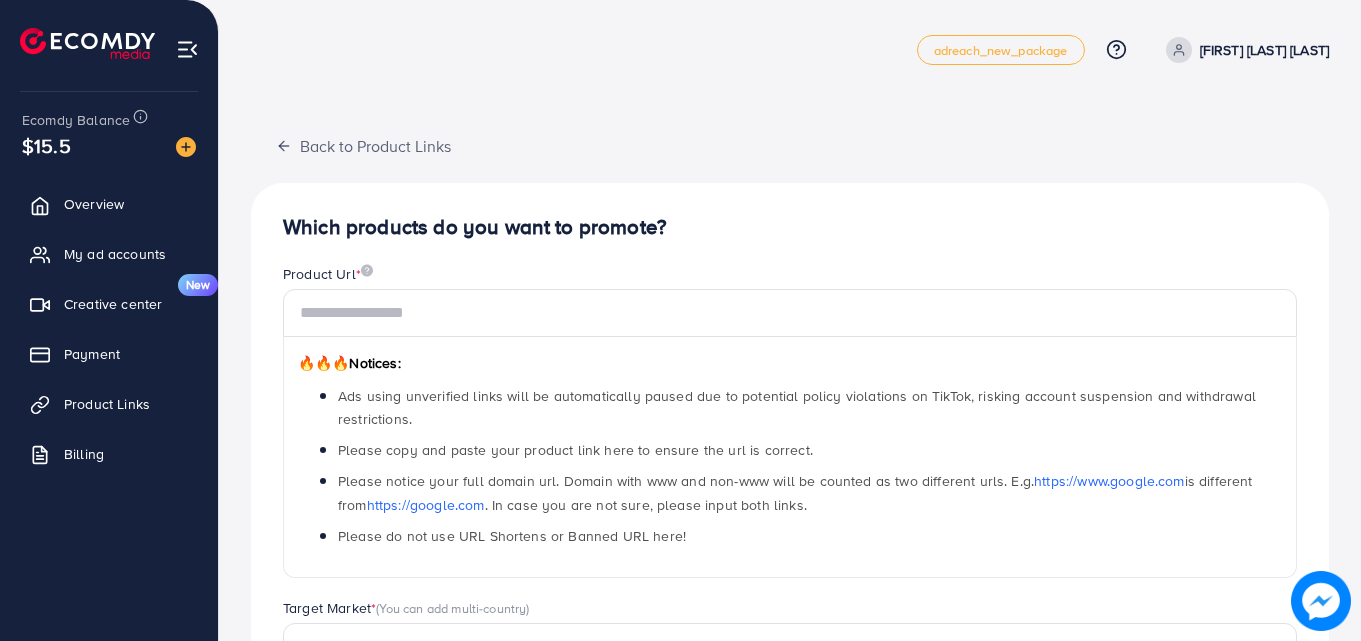 scroll, scrollTop: 0, scrollLeft: 0, axis: both 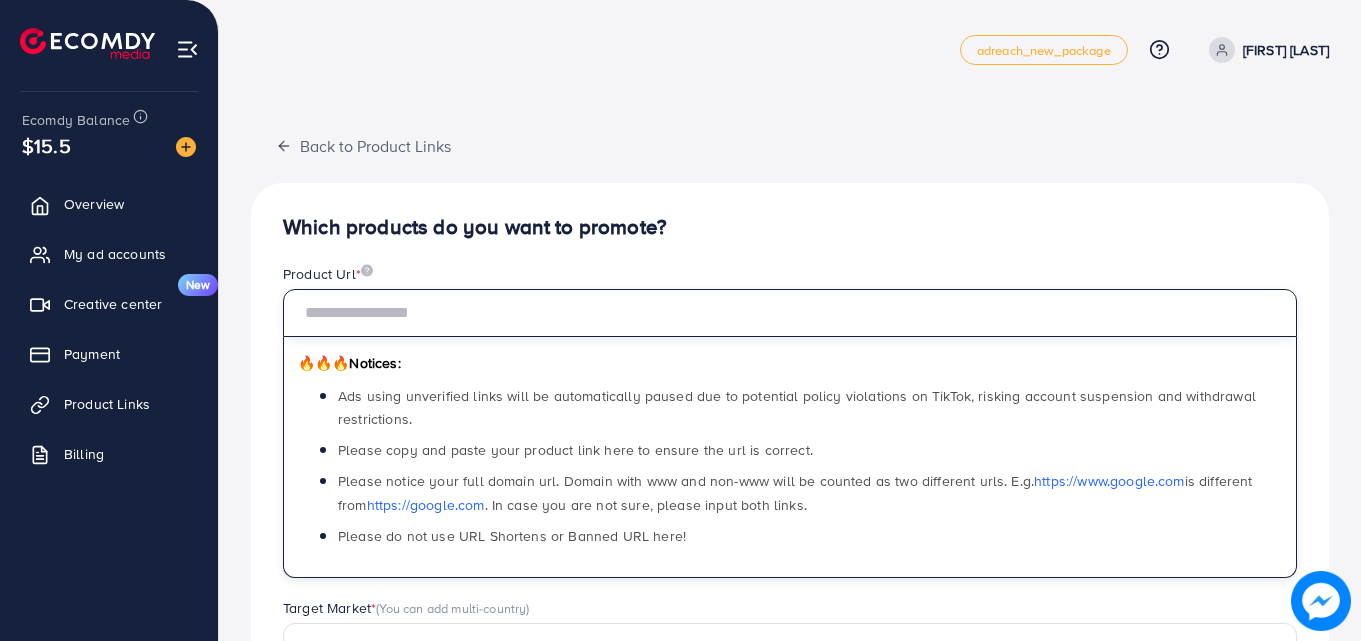 click at bounding box center (790, 313) 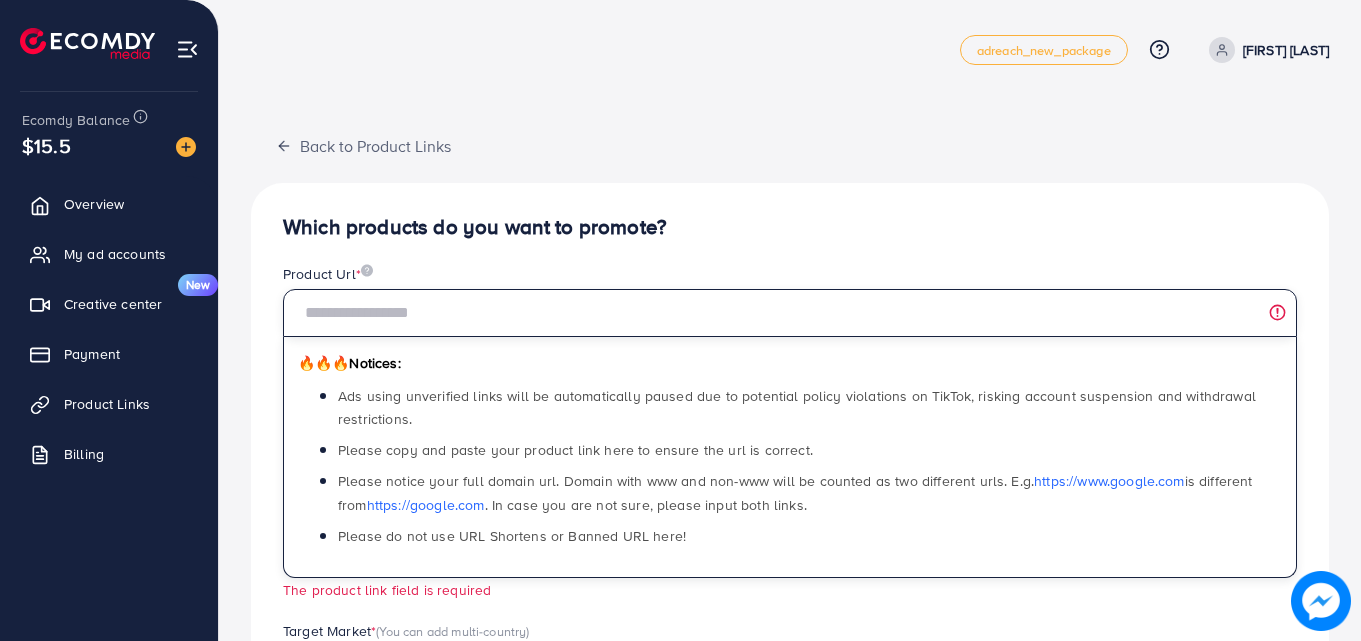 drag, startPoint x: 399, startPoint y: 316, endPoint x: 526, endPoint y: 87, distance: 261.85873 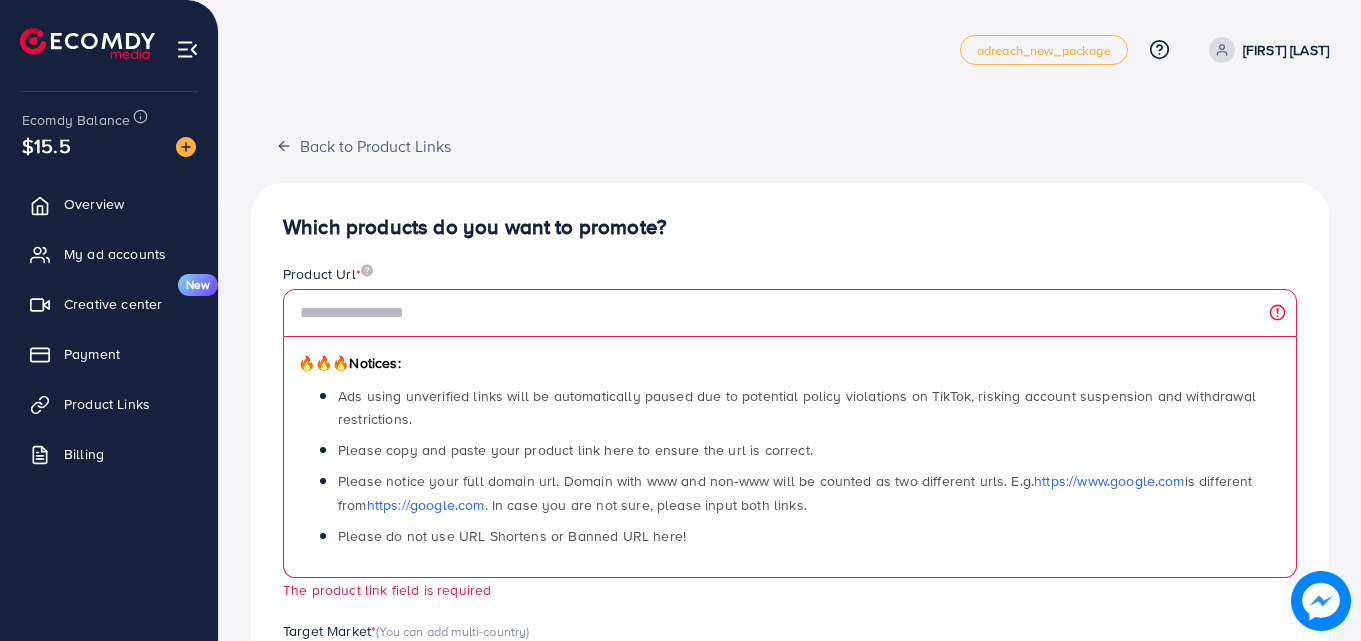 click on "Which products do you want to promote?   Product Url  *  🔥🔥🔥  Notices: Ads using unverified links will be automatically paused due to potential policy violations on TikTok, risking account suspension and withdrawal restrictions. Please copy and paste your product link here to ensure the url is correct. Please notice your full domain url. Domain with www and non-www will be counted as two different urls. E.g.  https://www.google.com  is different from  https://google.com . In case you are not sure, please input both links. Please do not use URL Shortens or Banned URL here! The product link field is required  Target Market  *  (You can add multi-country)           Loading...      Upload video  *  You can upload a video   Click on the button or drag files here   Upload video   *Note: If you use unverified product links, the Ecomdy system will notify the support team to review your ad campaign to limit violations. Please send the exact product links you want to promote. Thank you!   Submit" at bounding box center (790, 649) 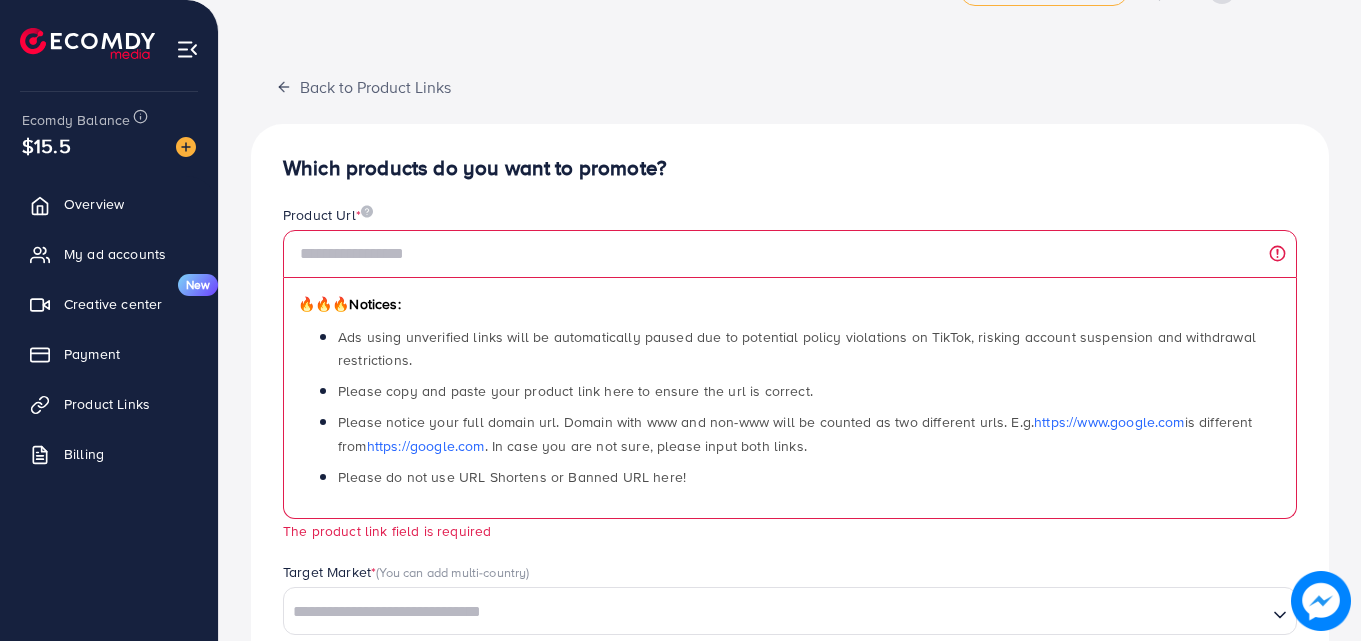 scroll, scrollTop: 0, scrollLeft: 0, axis: both 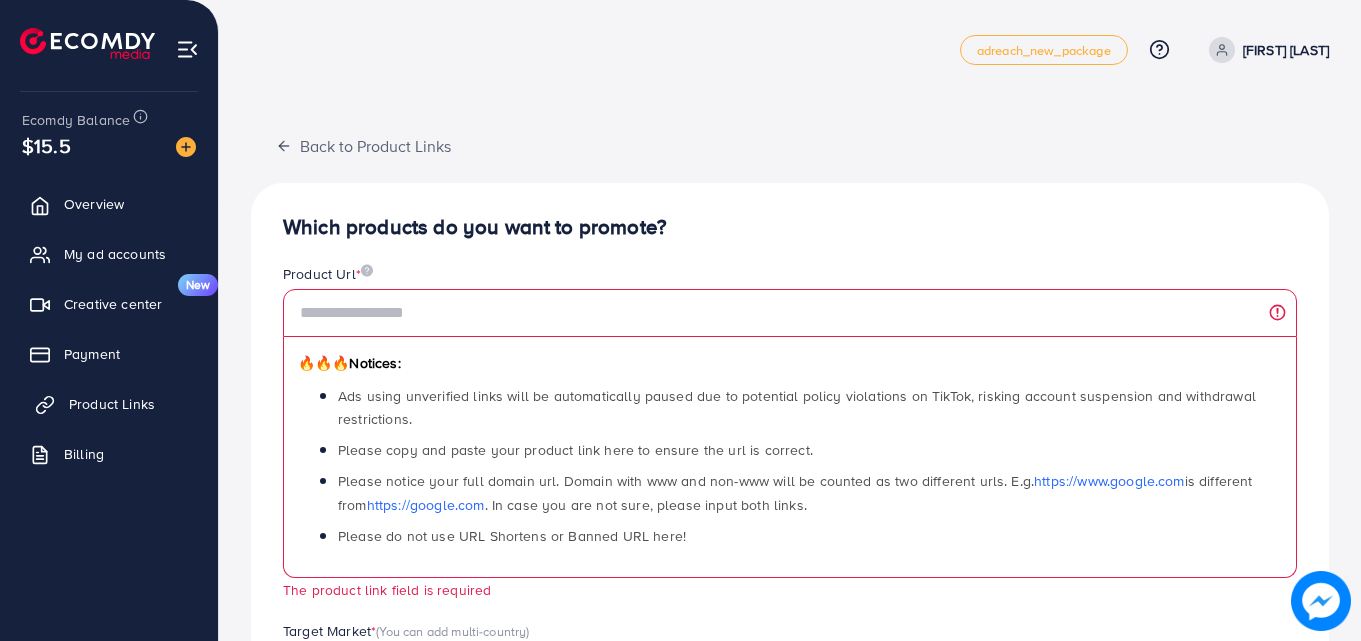click on "Product Links" at bounding box center [112, 404] 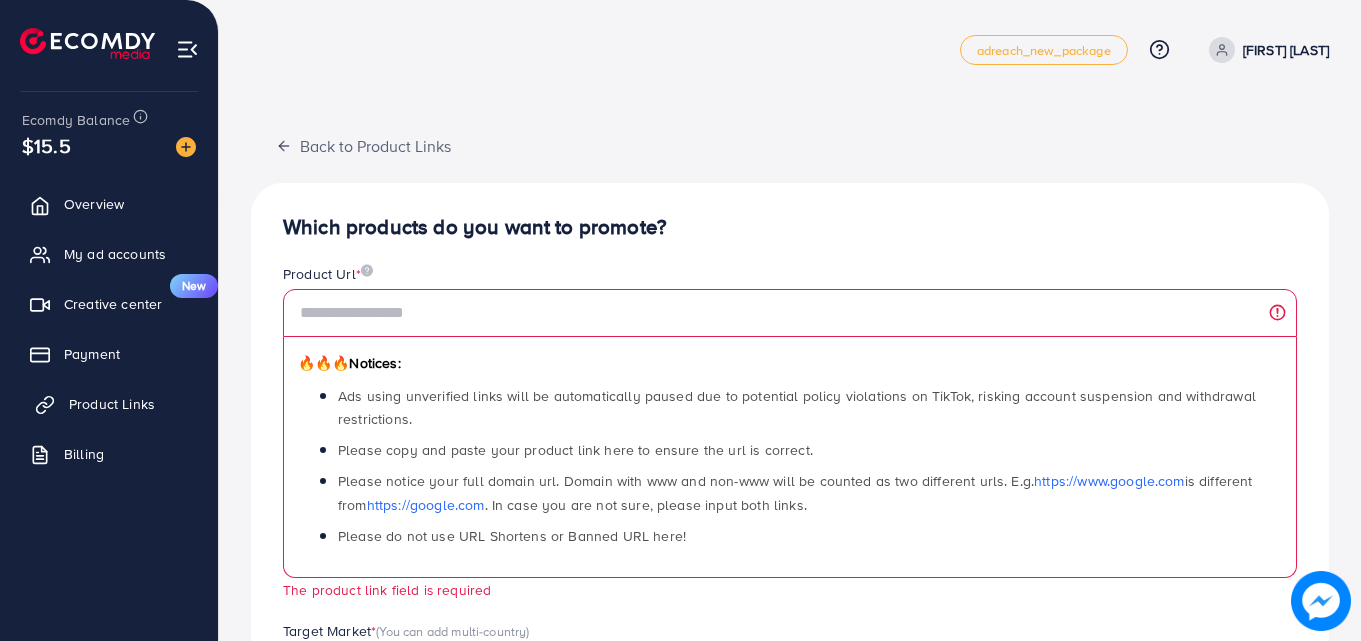 click on "Product Links" at bounding box center (112, 404) 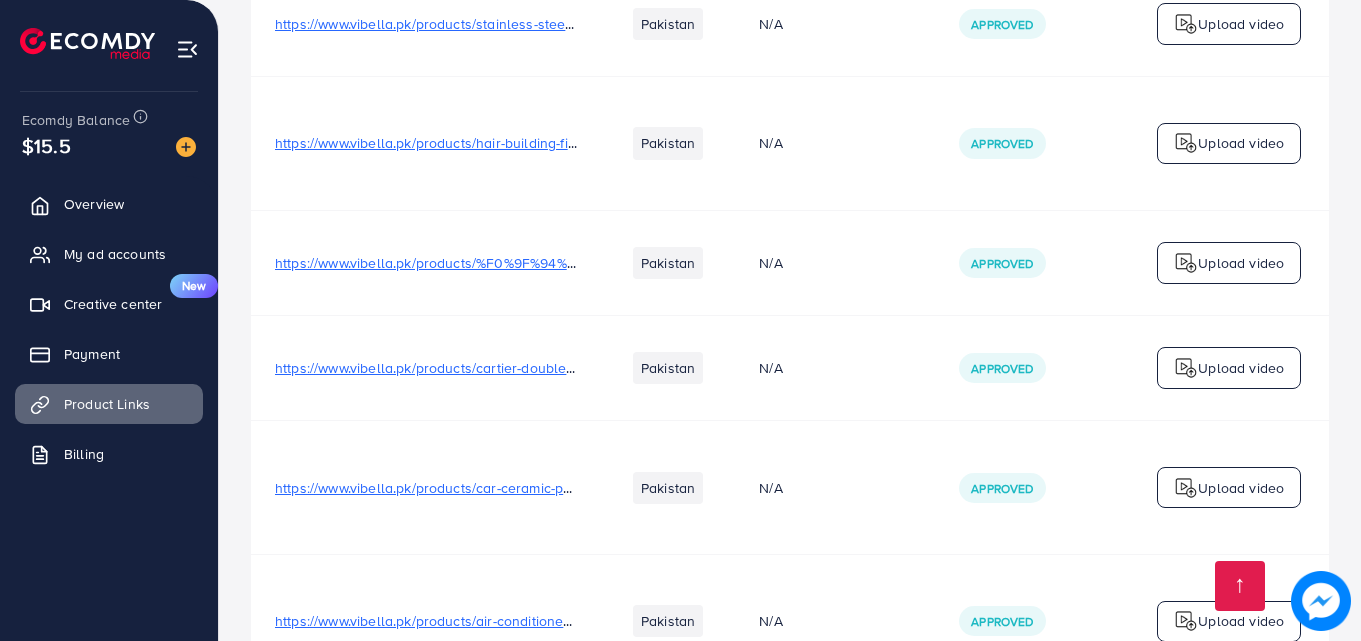 scroll, scrollTop: 684, scrollLeft: 0, axis: vertical 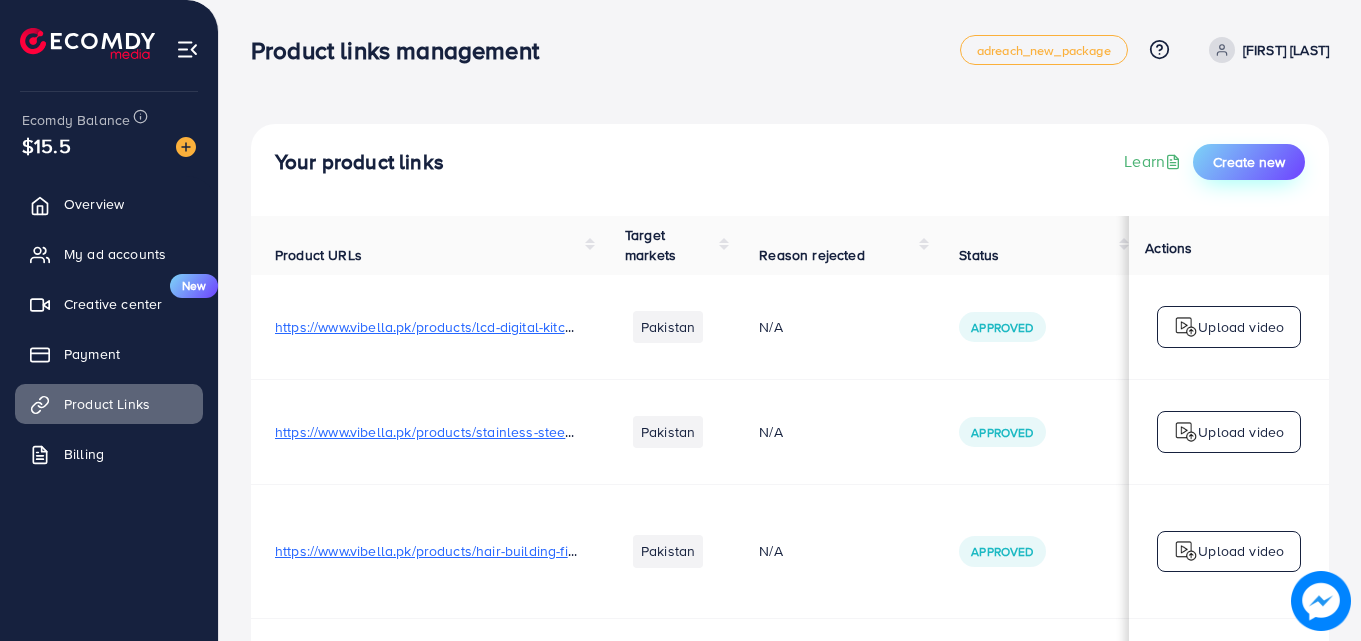 click on "Create new" at bounding box center [1249, 162] 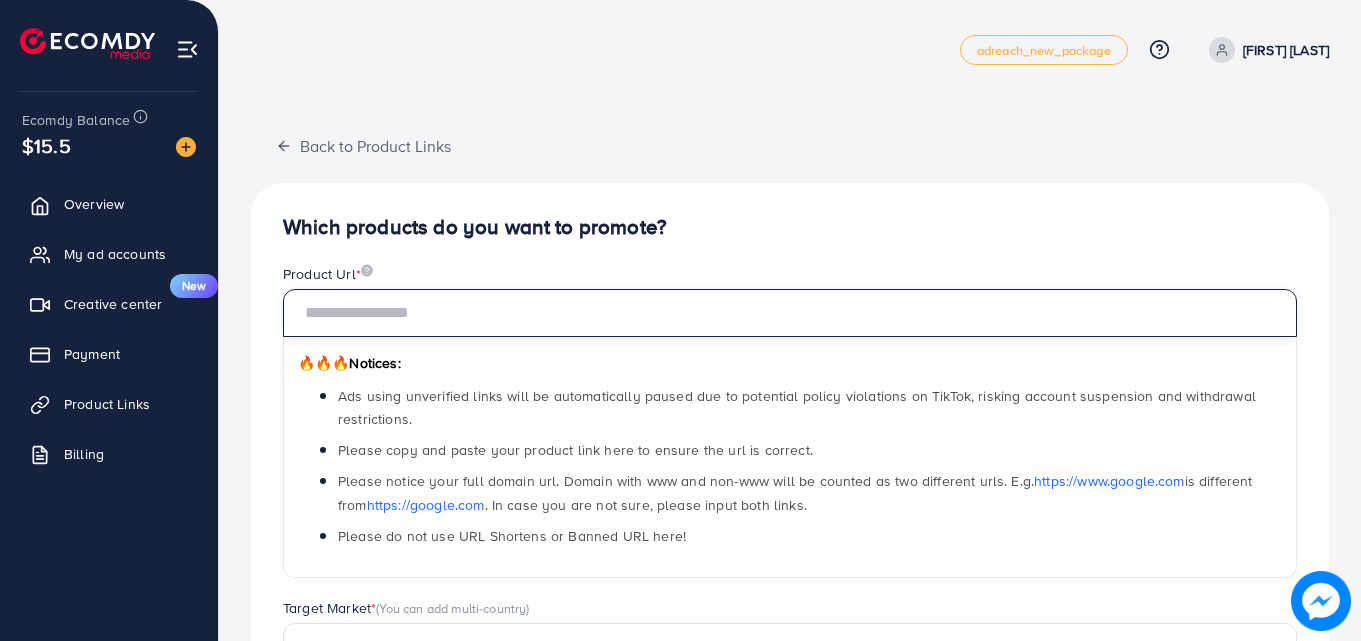 click at bounding box center [790, 313] 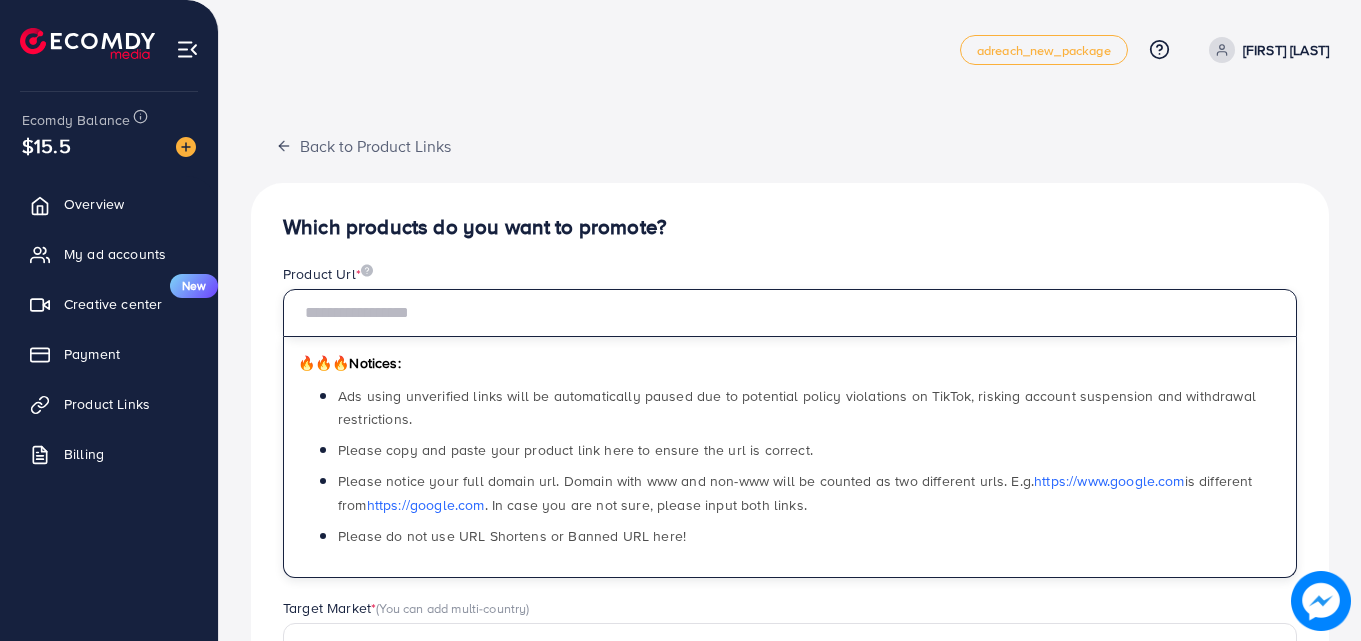 paste on "**********" 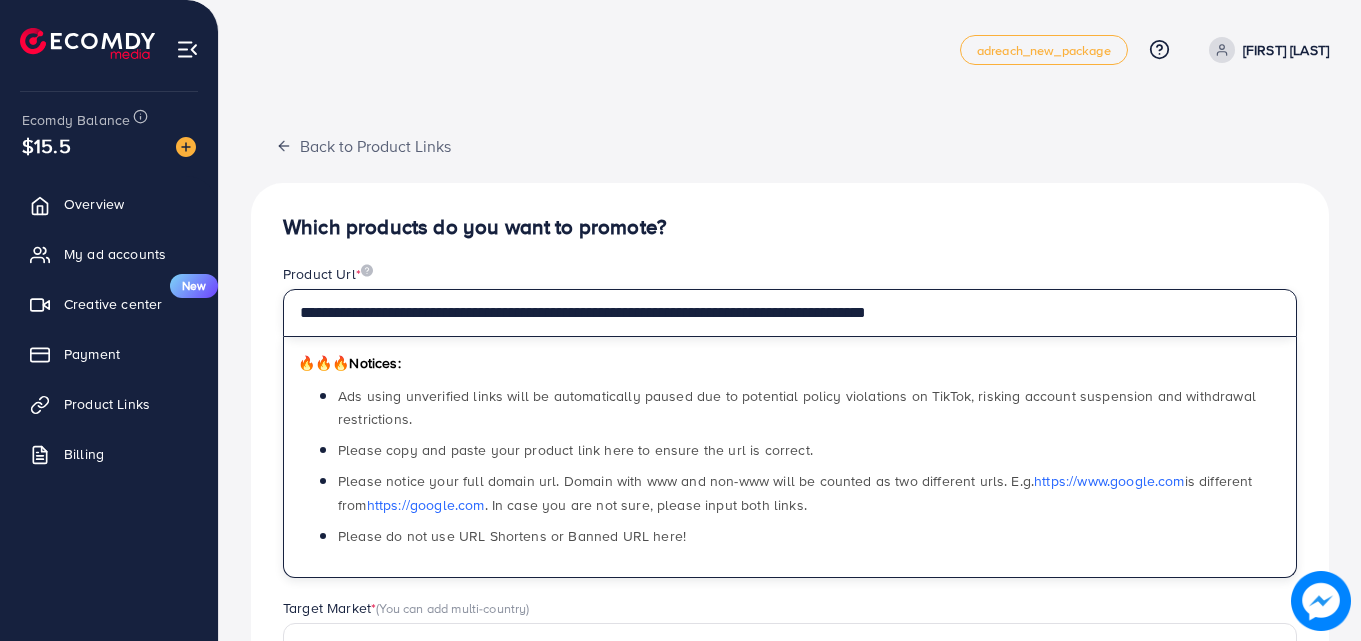 scroll, scrollTop: 484, scrollLeft: 0, axis: vertical 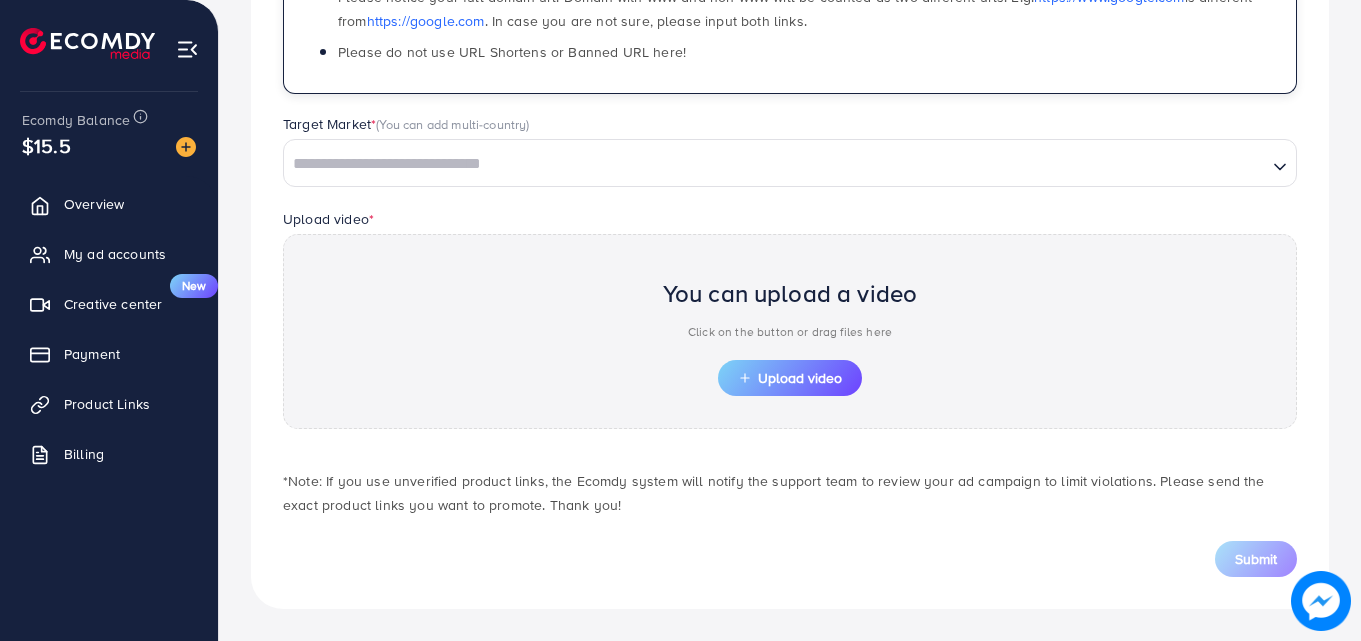 type on "**********" 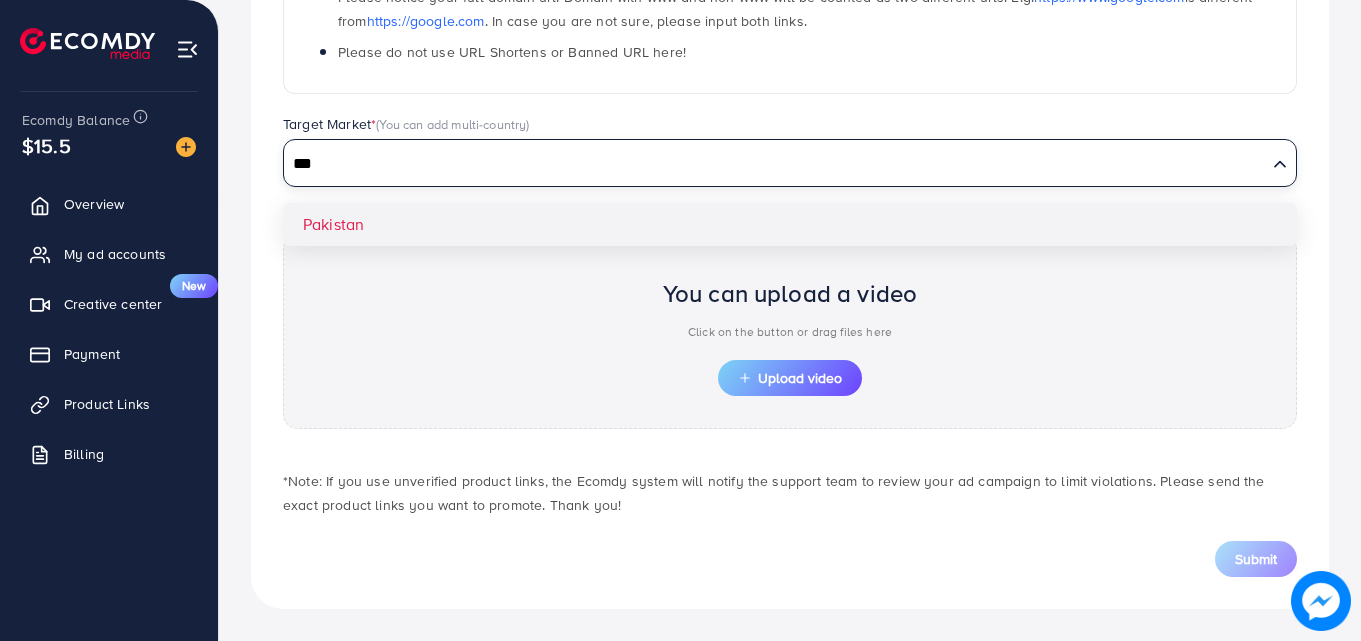 type on "***" 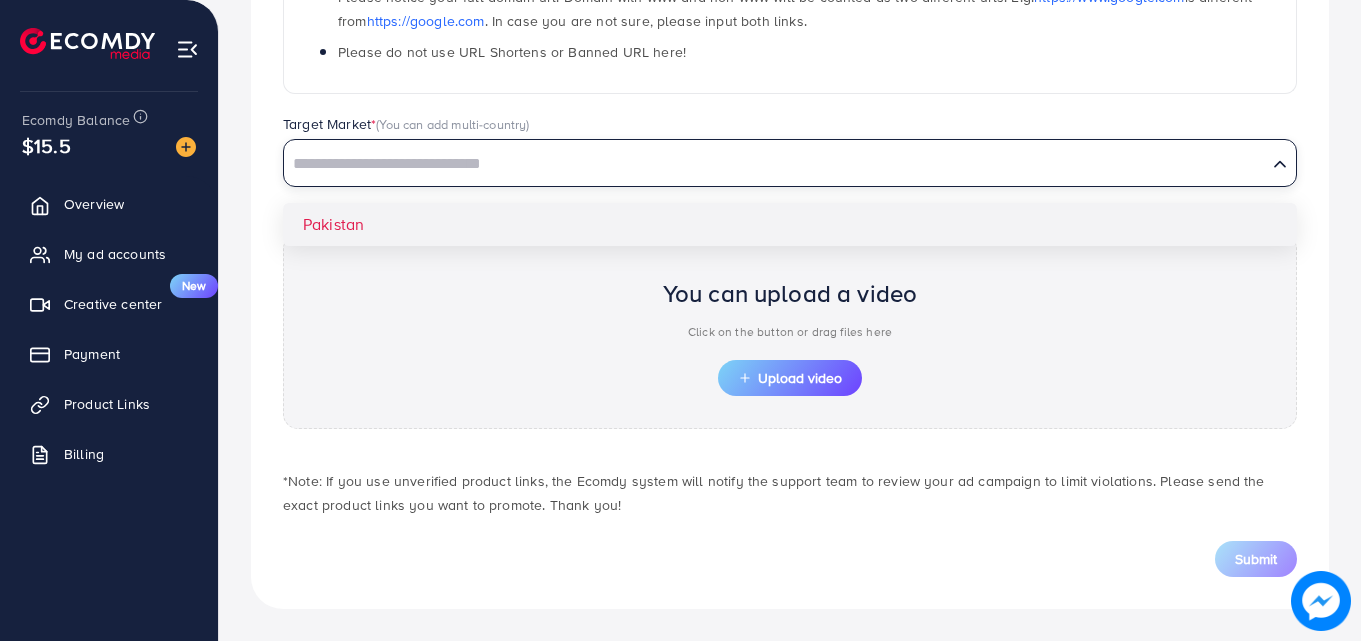 click on "**********" at bounding box center [790, 154] 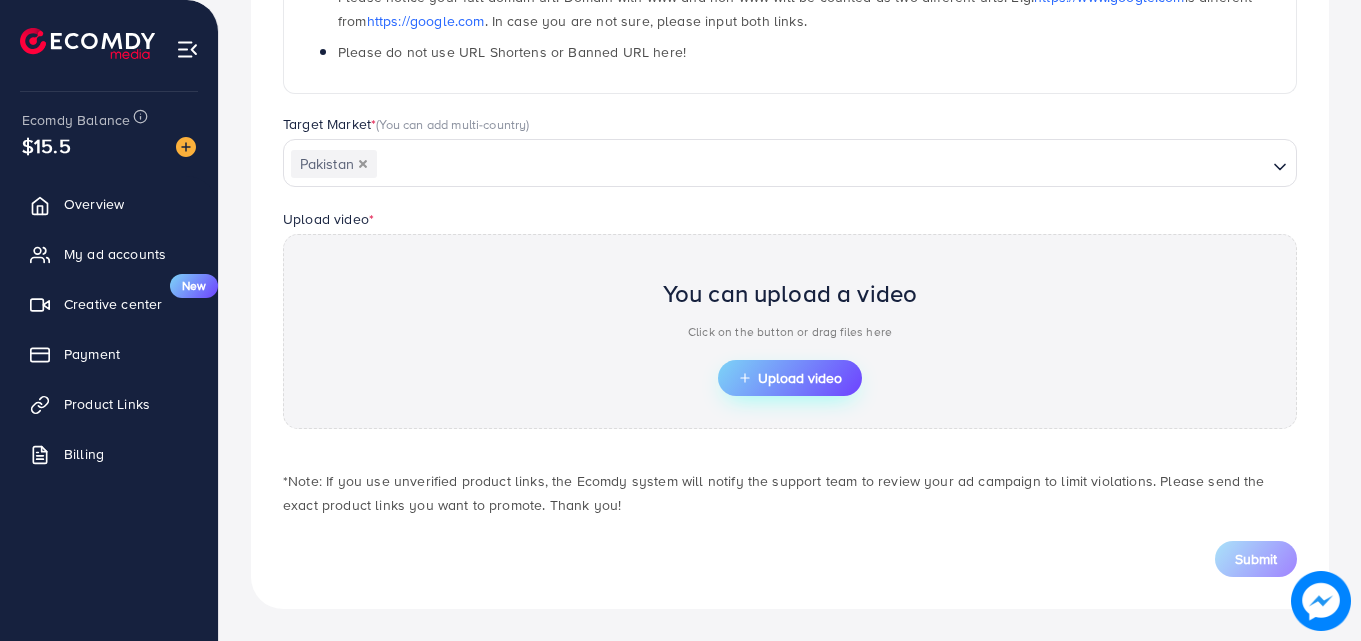 click on "Upload video" at bounding box center [790, 378] 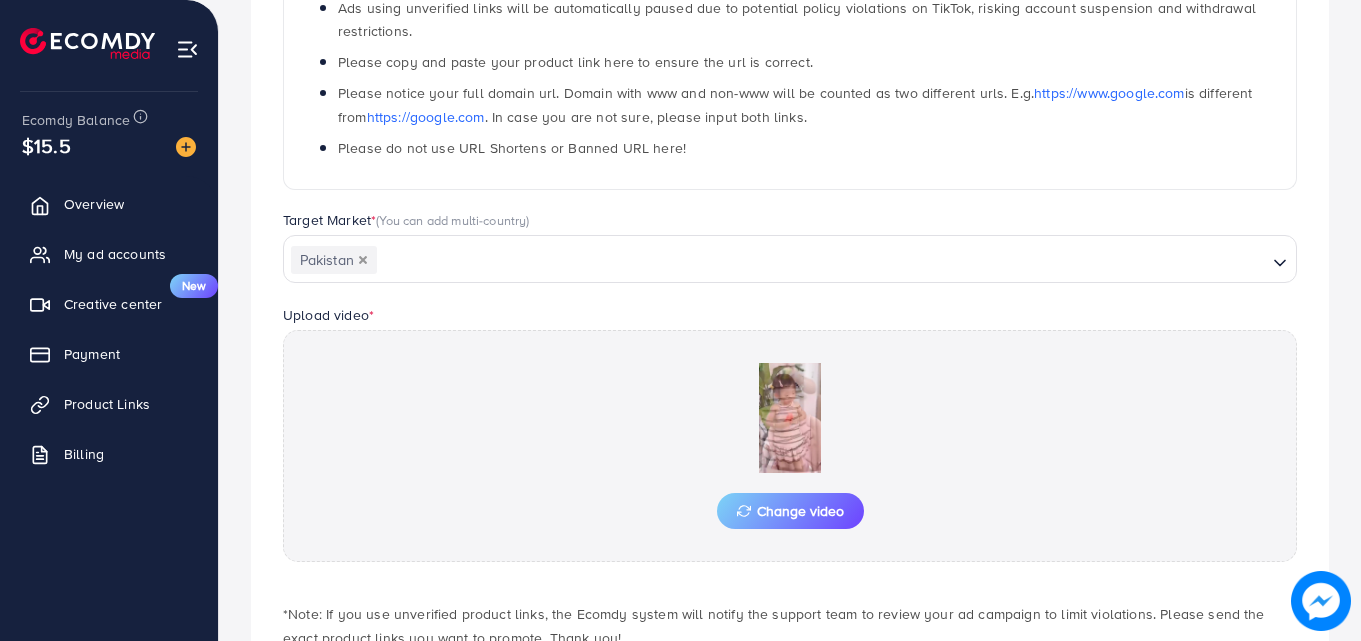 scroll, scrollTop: 484, scrollLeft: 0, axis: vertical 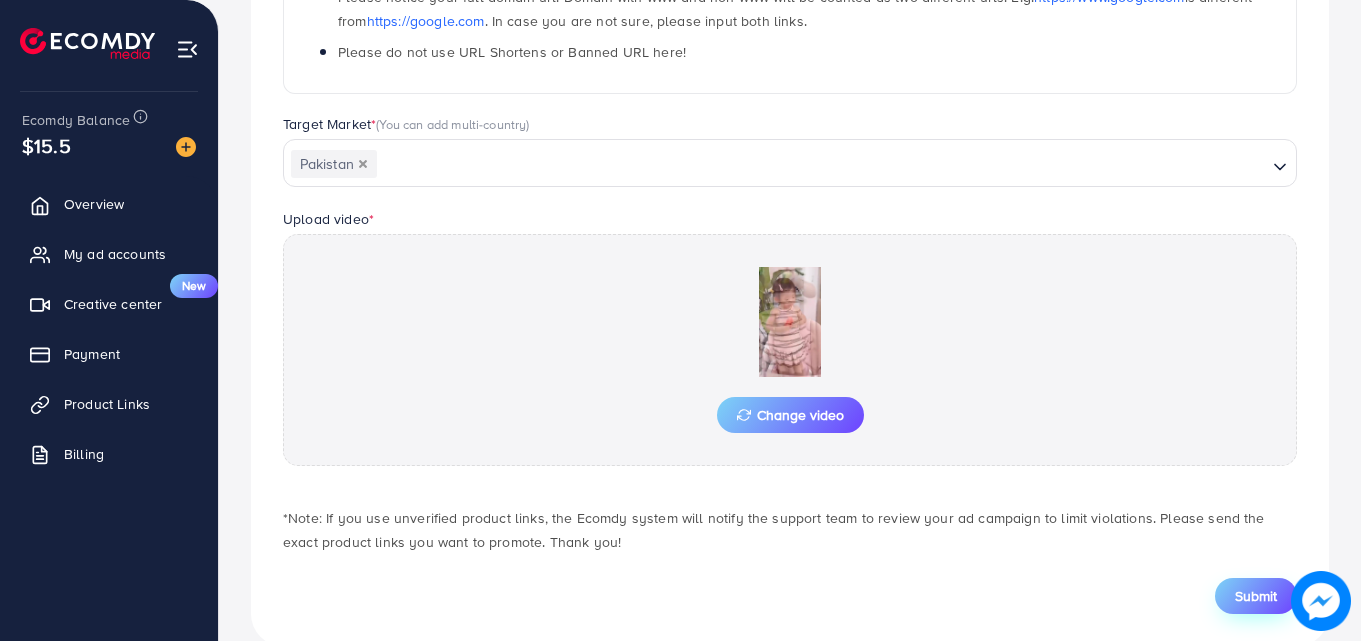 click on "Submit" at bounding box center (1256, 596) 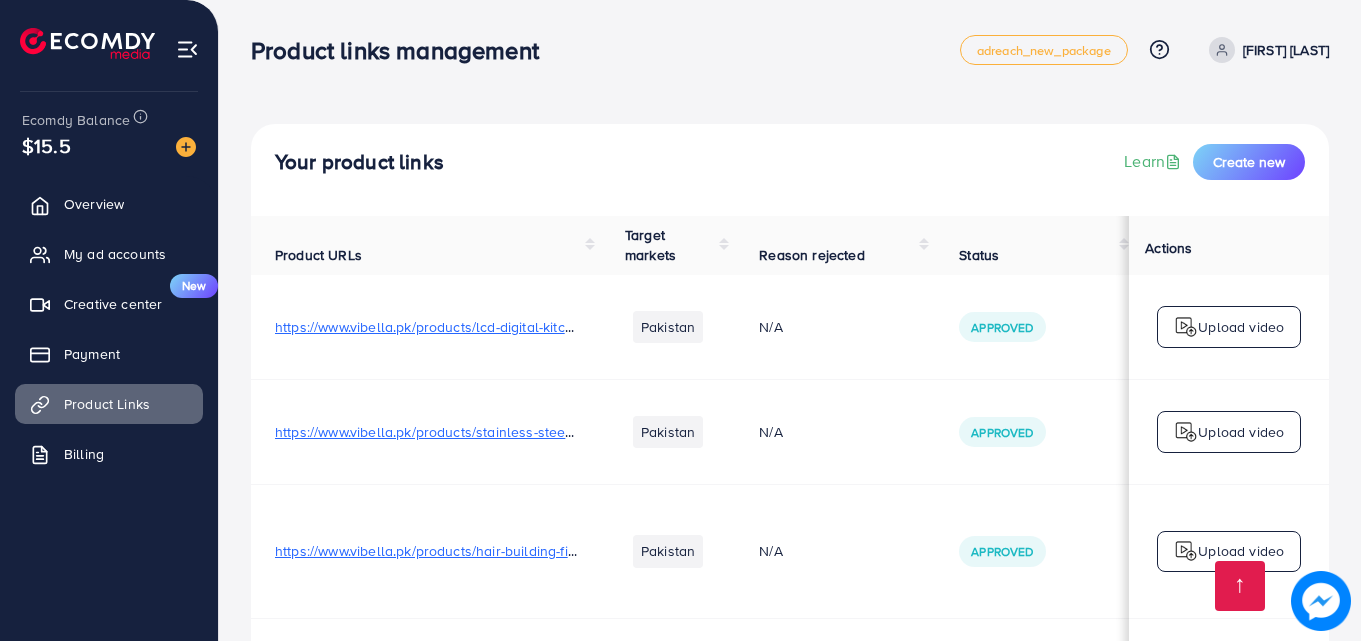 scroll, scrollTop: 790, scrollLeft: 0, axis: vertical 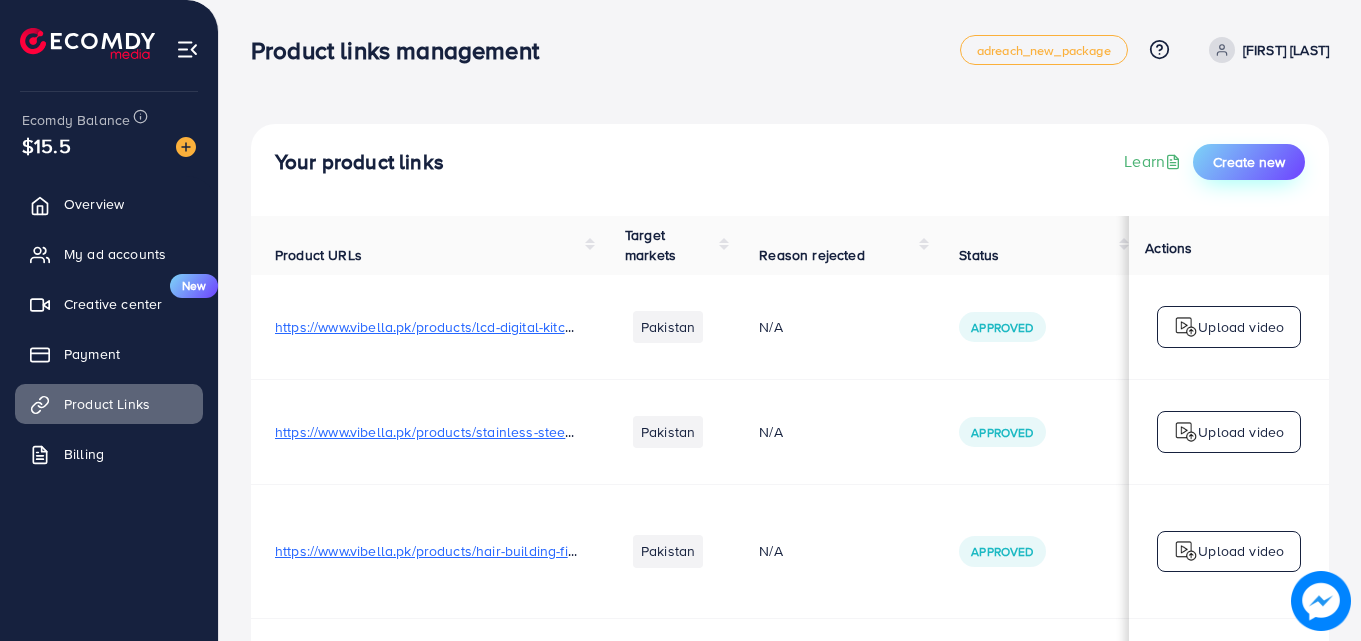 click on "Create new" at bounding box center [1249, 162] 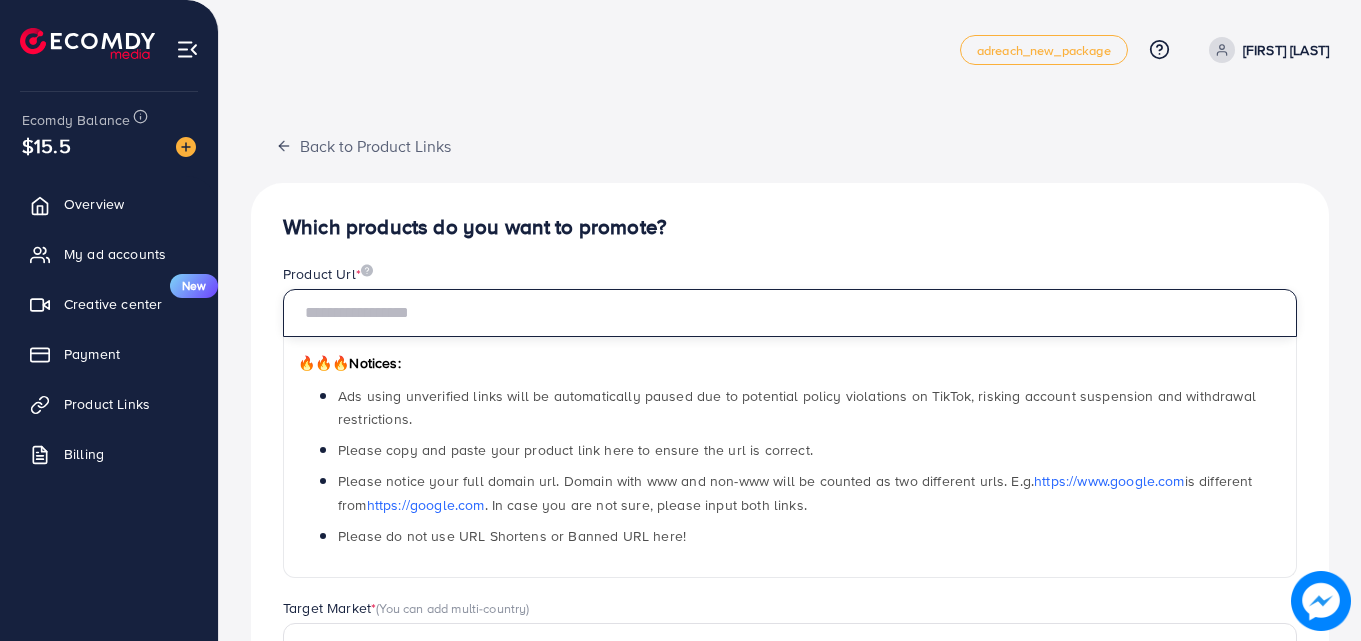 click at bounding box center (790, 313) 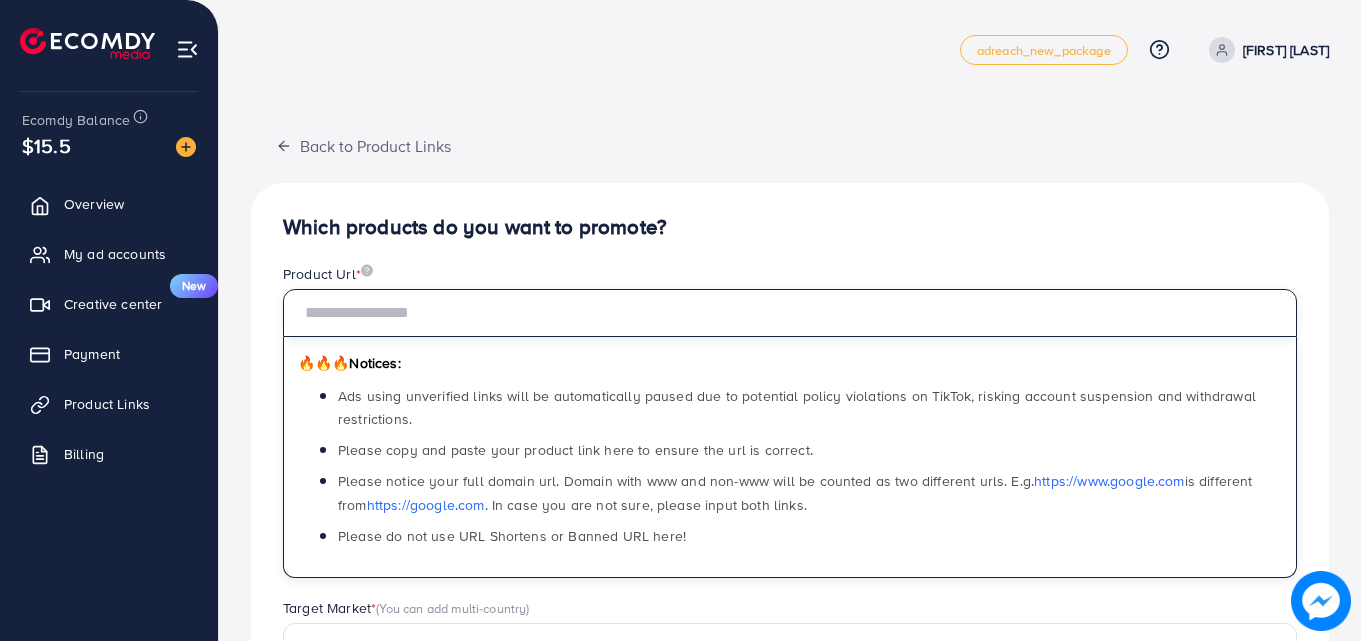 paste on "**********" 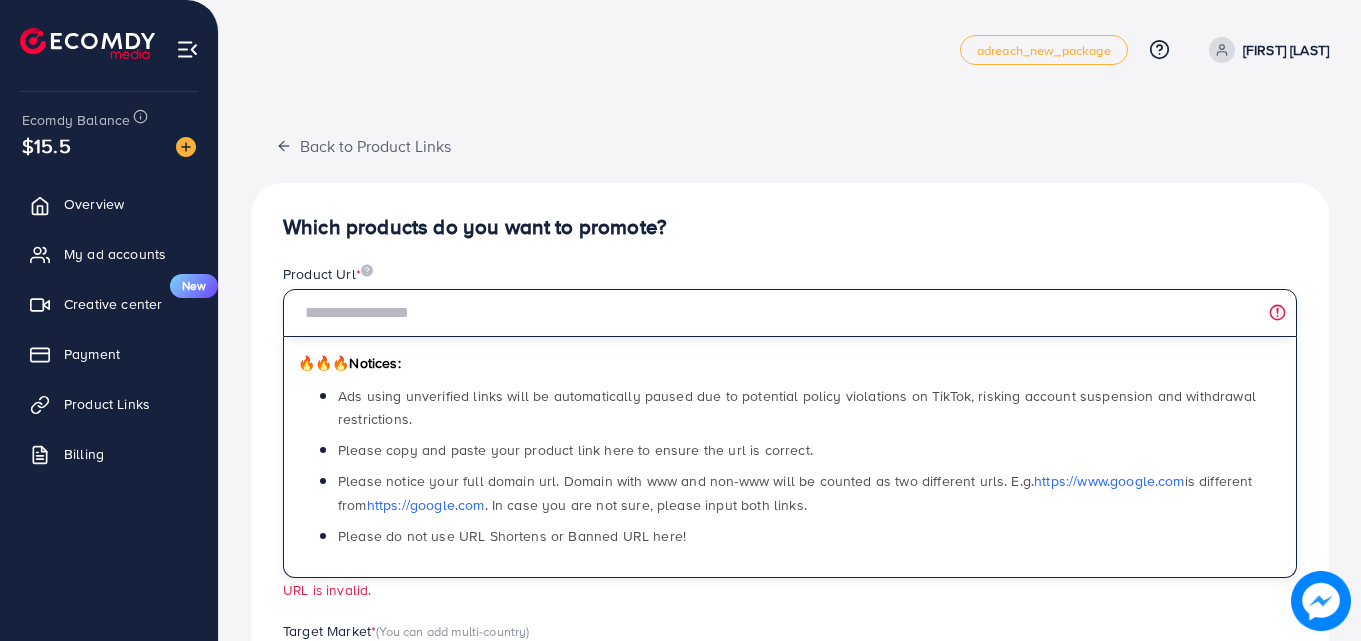 scroll, scrollTop: 0, scrollLeft: 0, axis: both 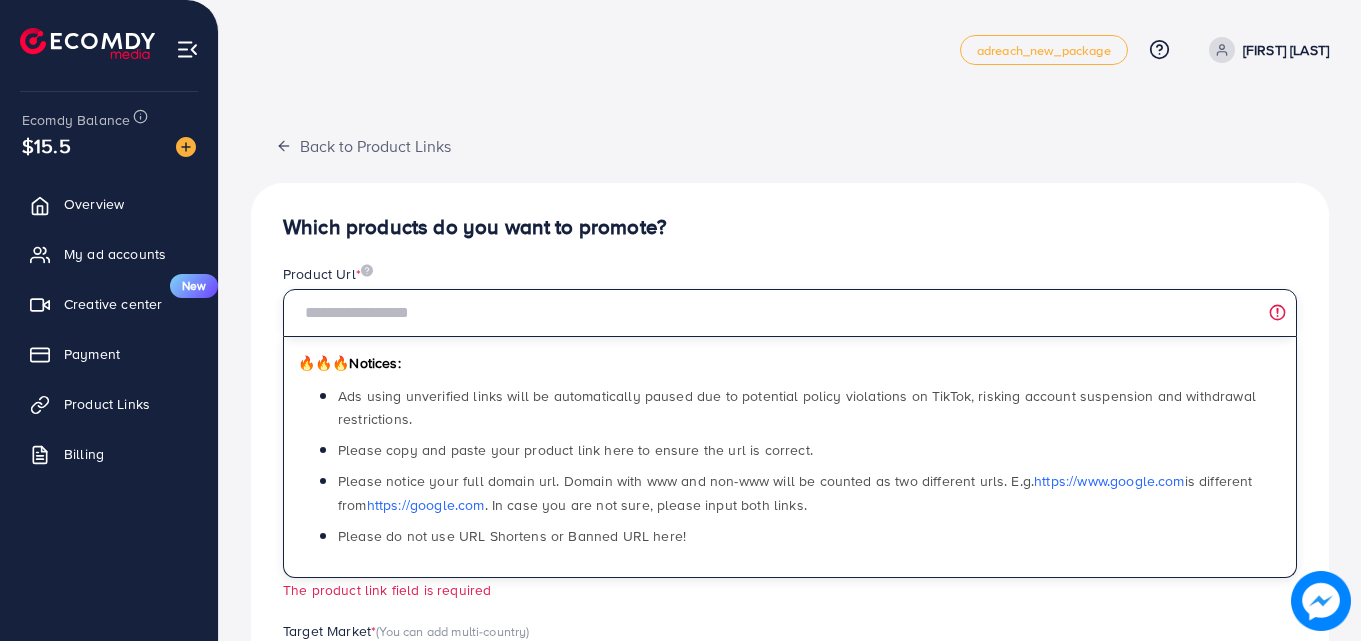 paste on "**********" 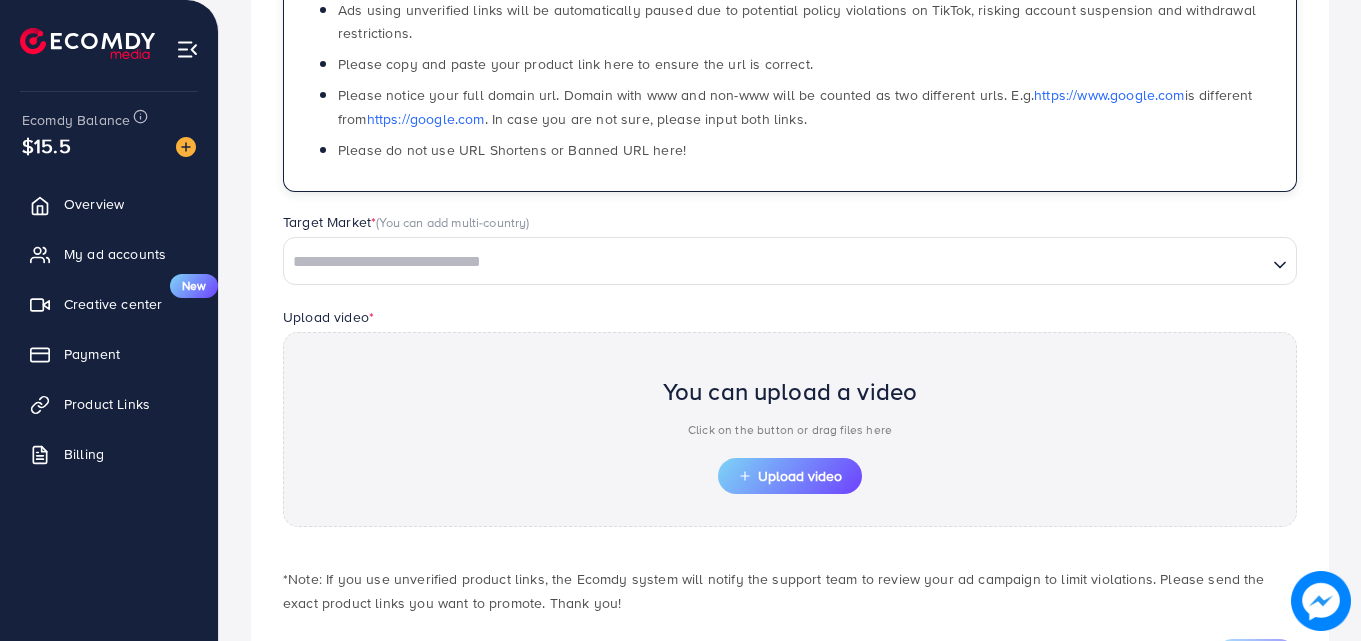 scroll, scrollTop: 387, scrollLeft: 0, axis: vertical 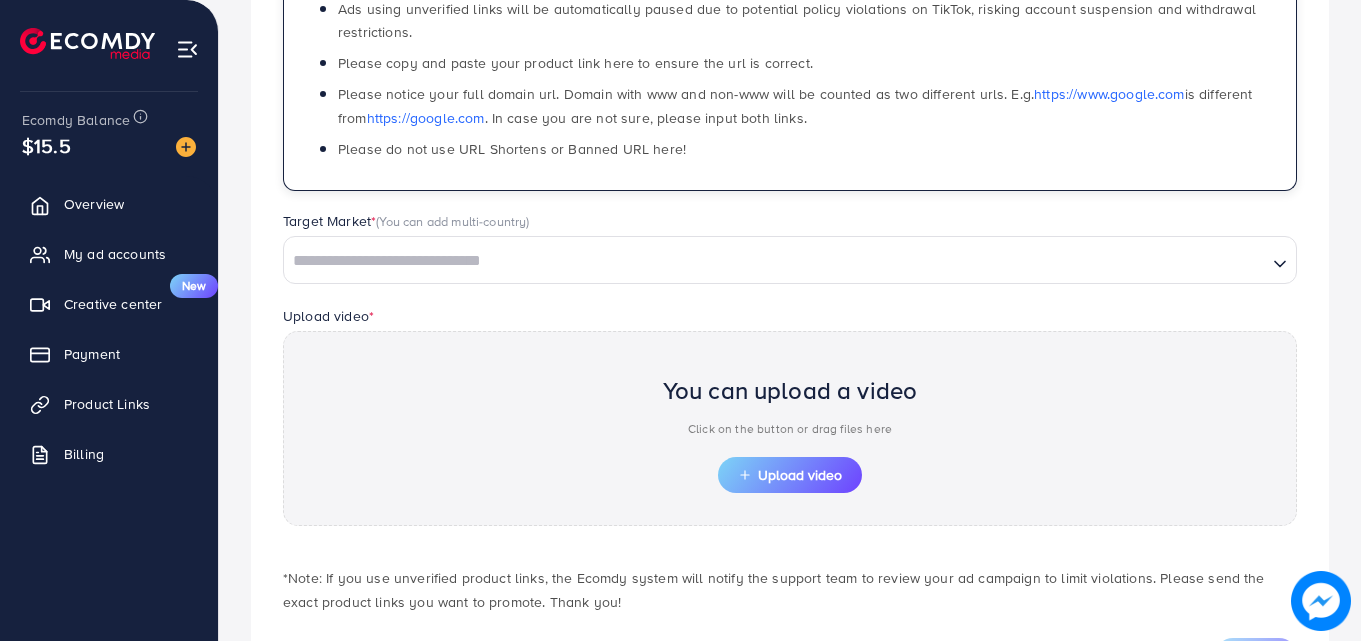 type on "**********" 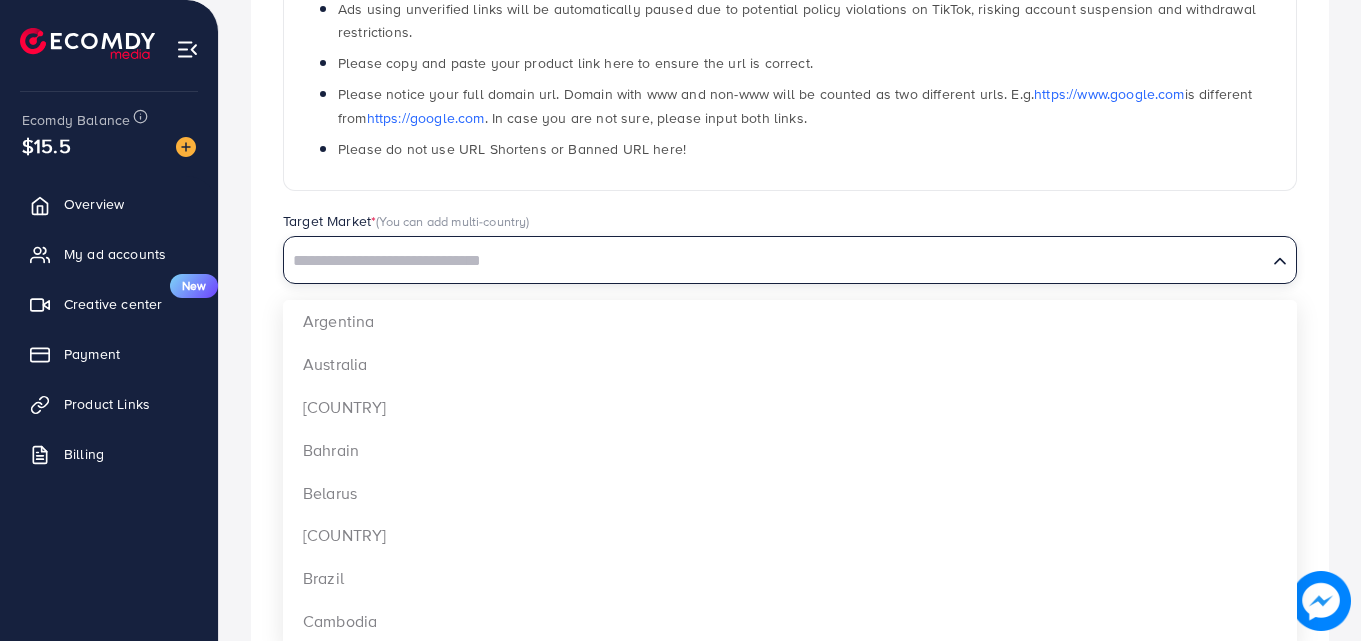 click at bounding box center [775, 261] 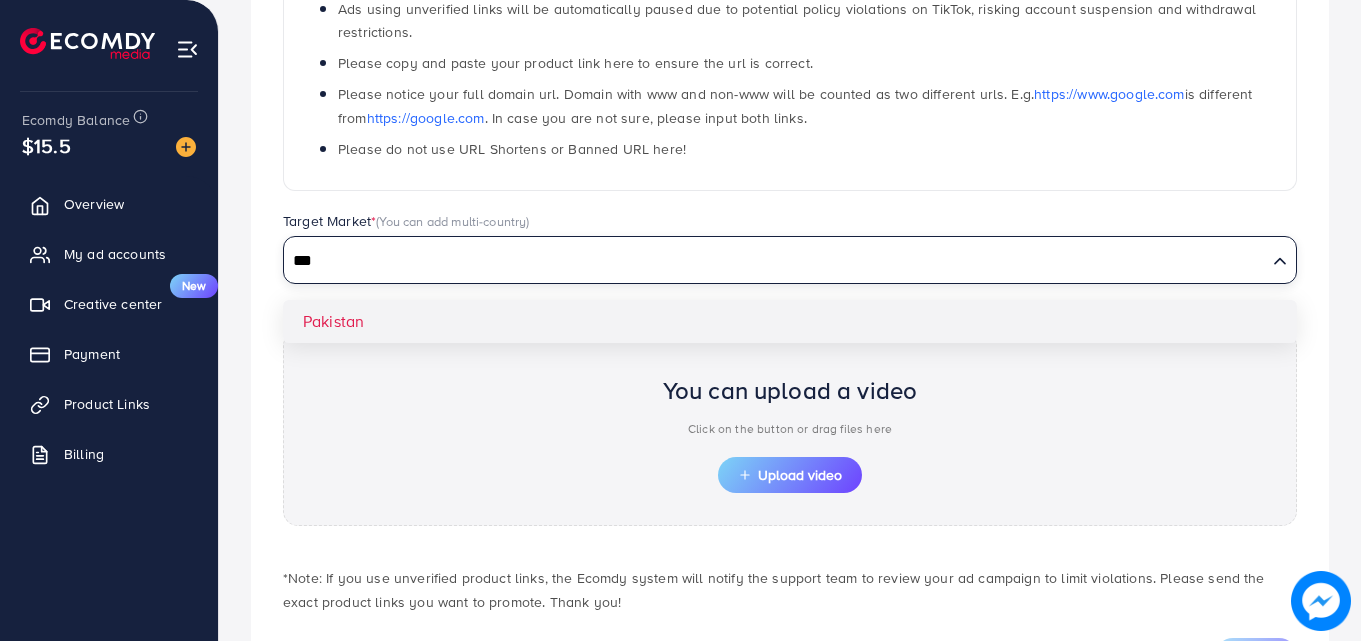 type on "***" 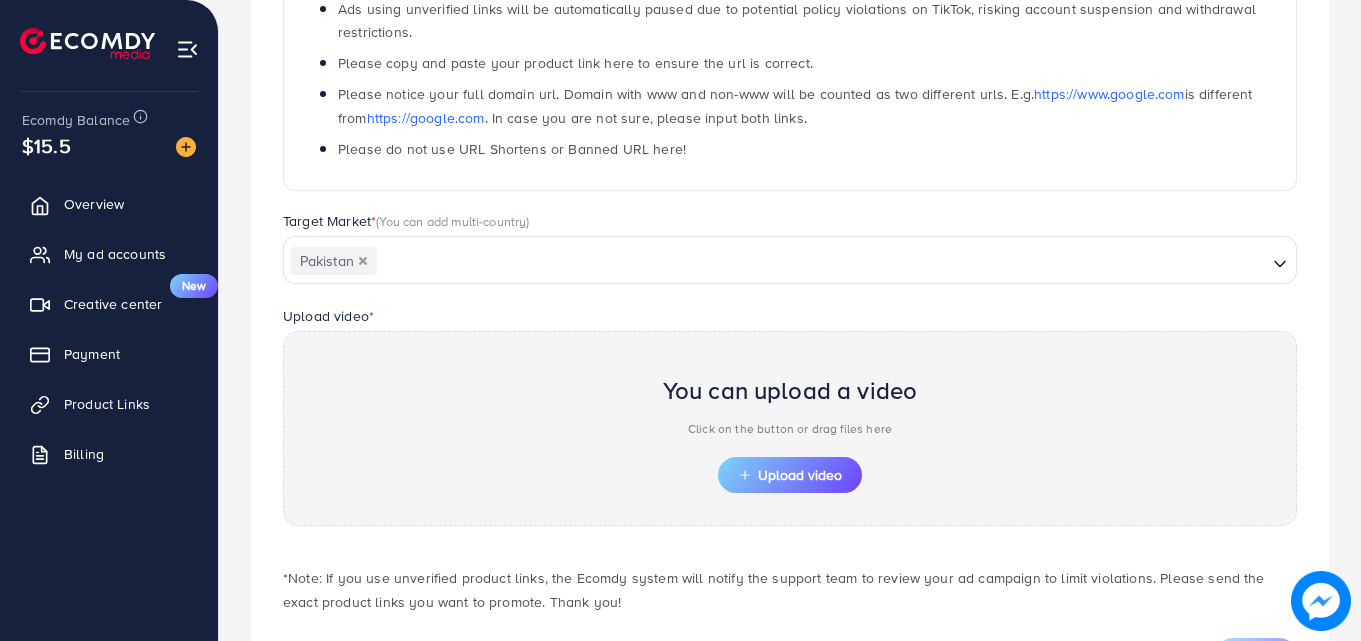click on "**********" at bounding box center [790, 251] 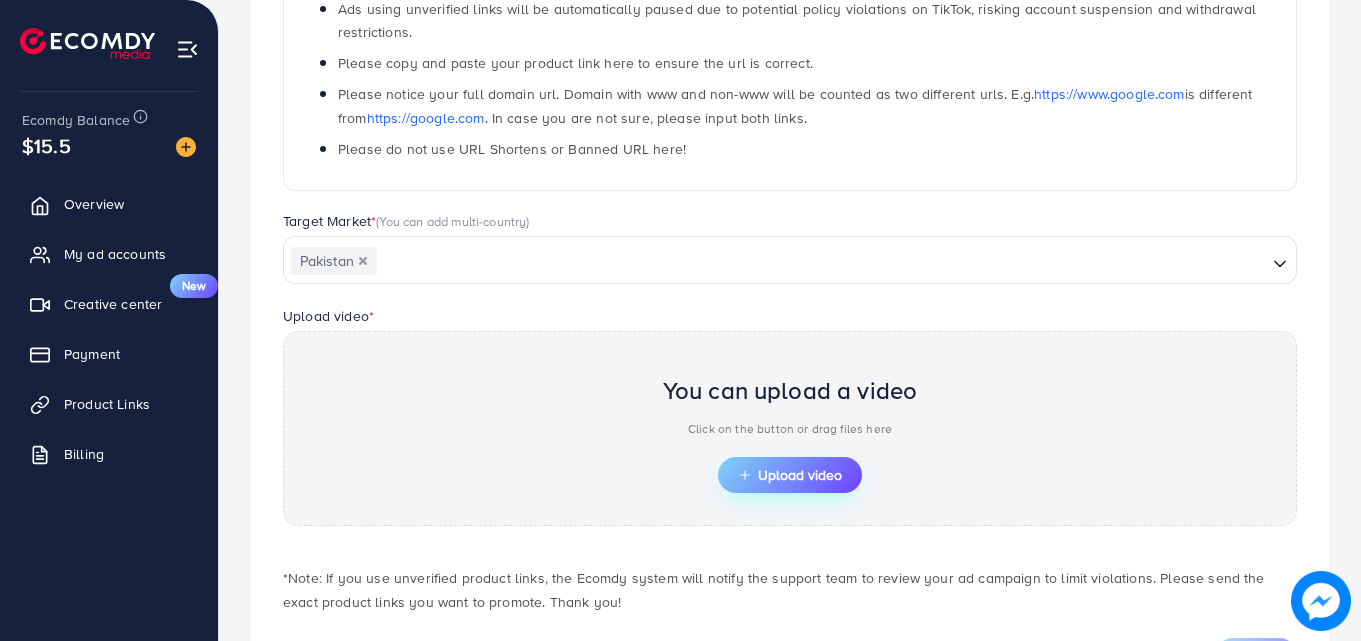 click on "Upload video" at bounding box center [790, 475] 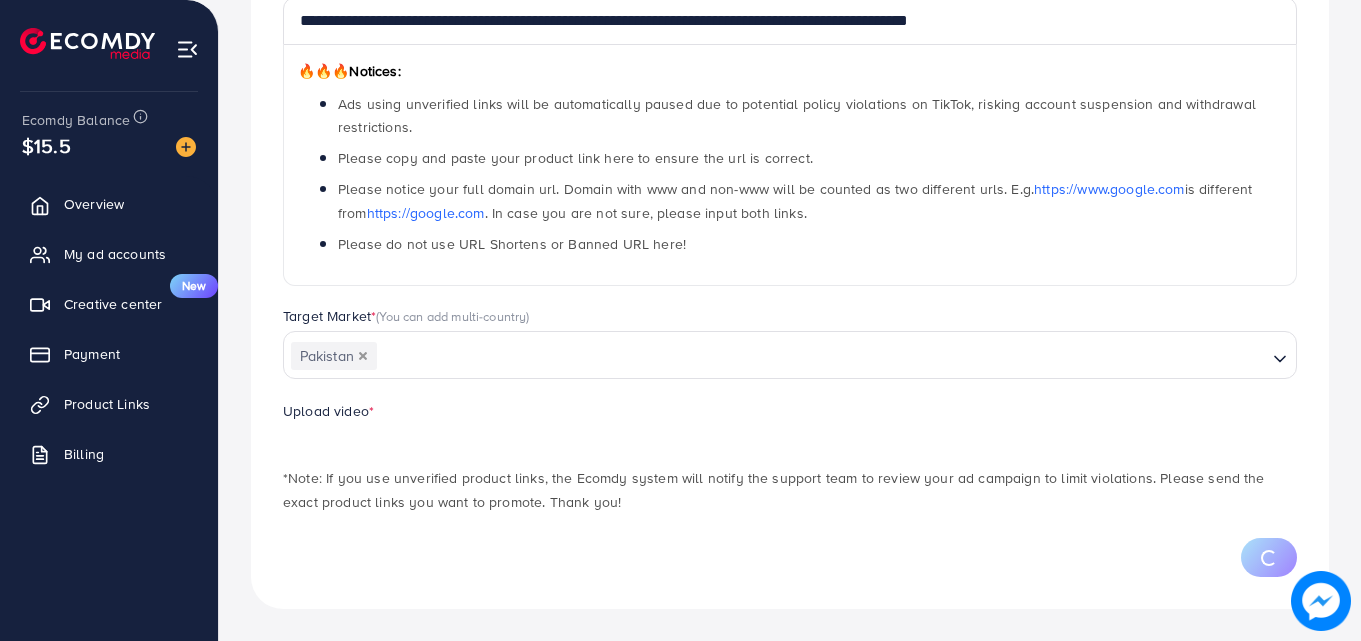 scroll, scrollTop: 387, scrollLeft: 0, axis: vertical 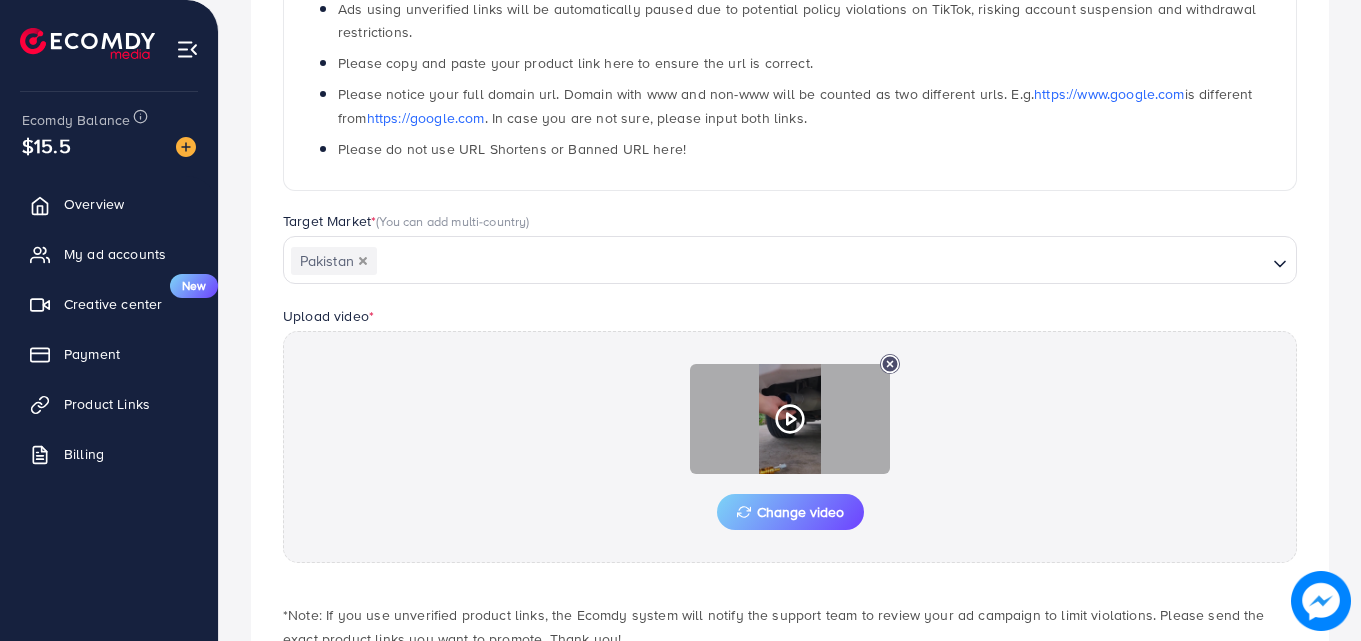 click 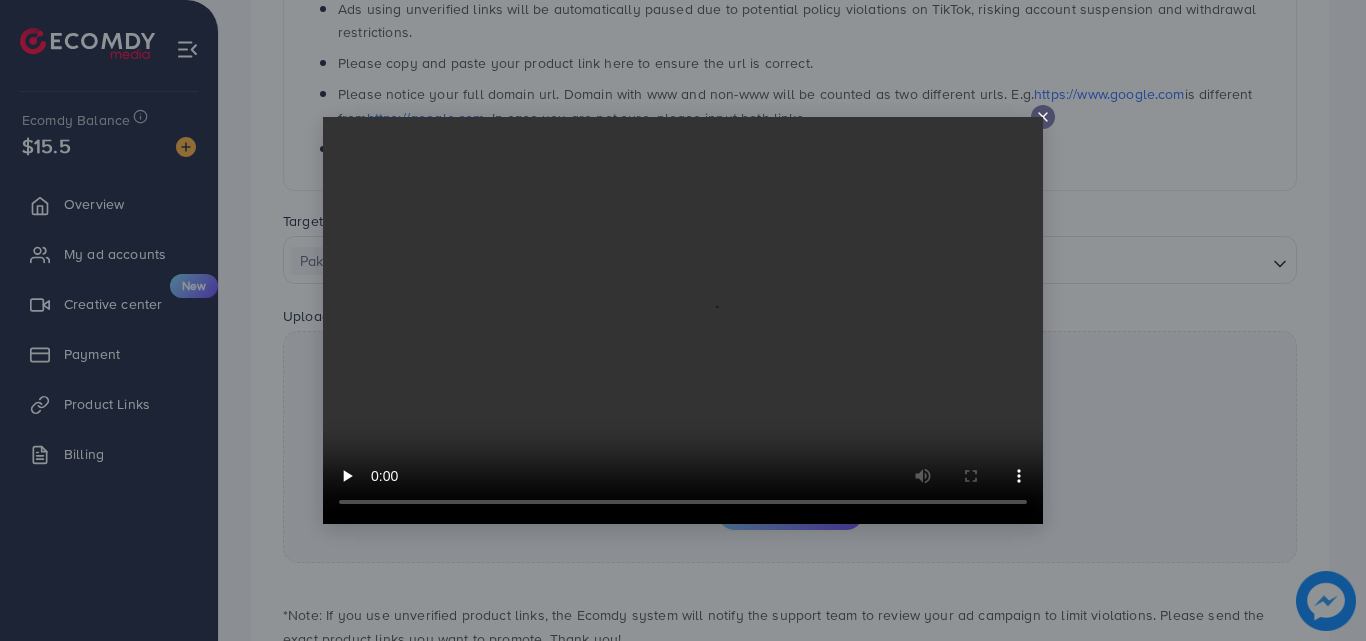 click 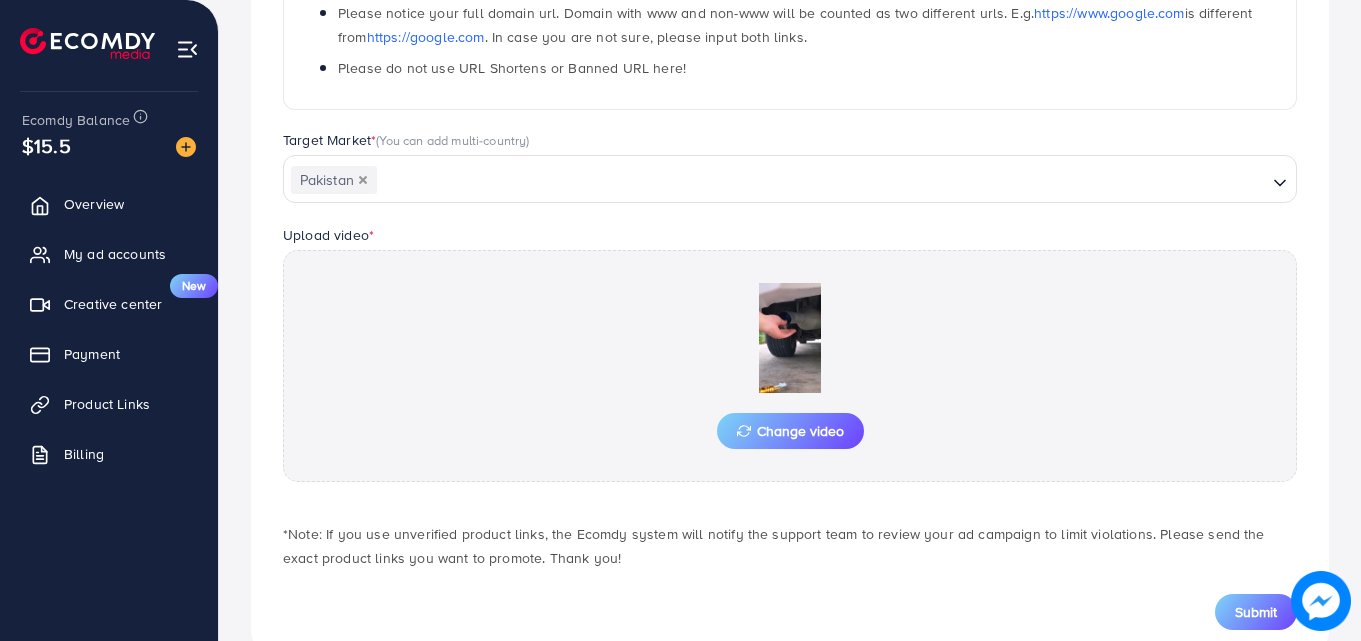 scroll, scrollTop: 521, scrollLeft: 0, axis: vertical 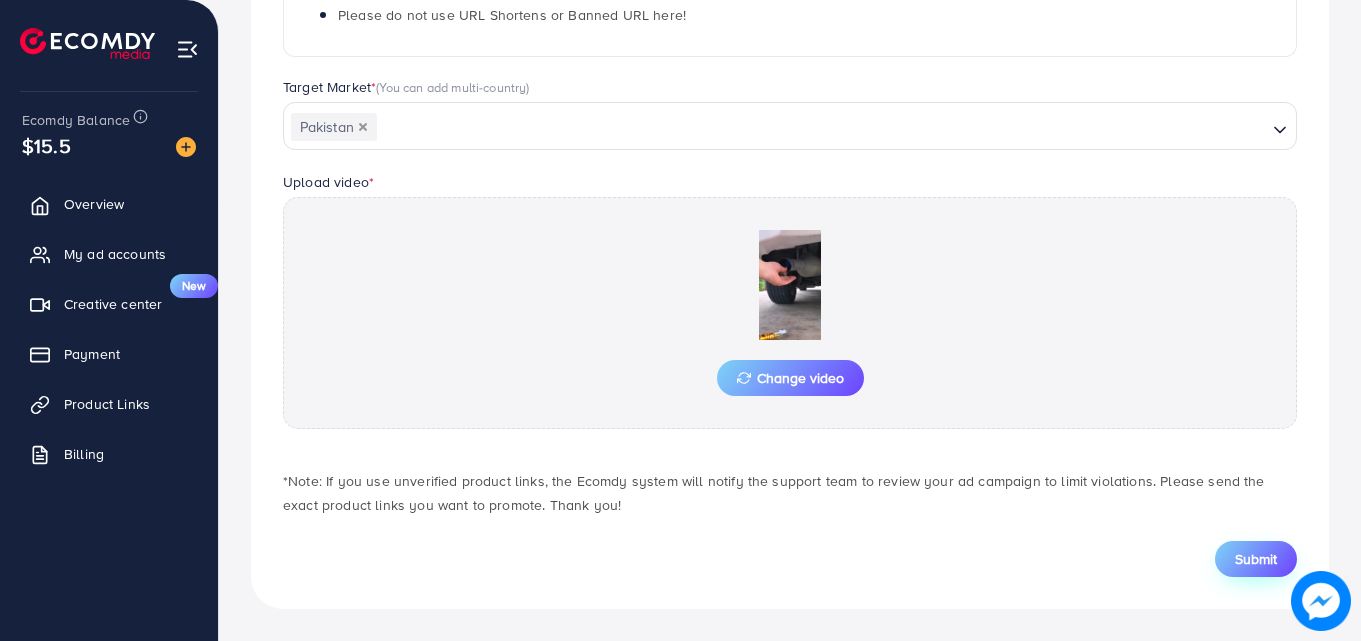 click on "Submit" at bounding box center (1256, 559) 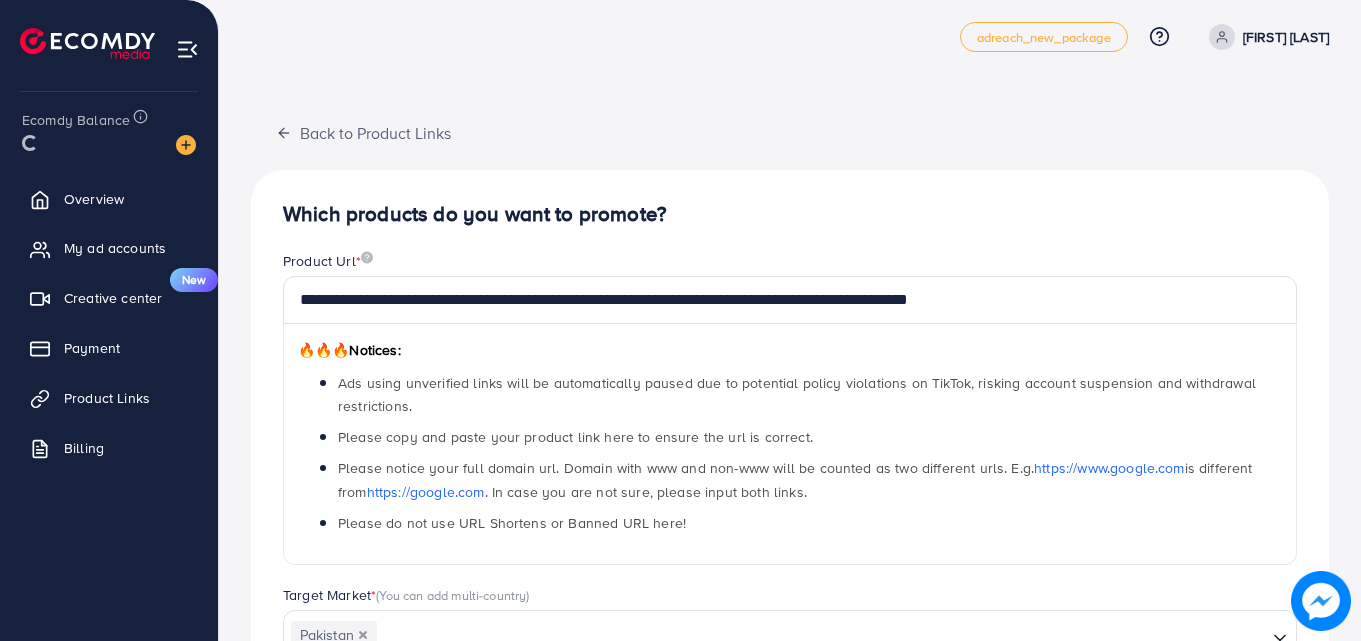 scroll, scrollTop: 25, scrollLeft: 0, axis: vertical 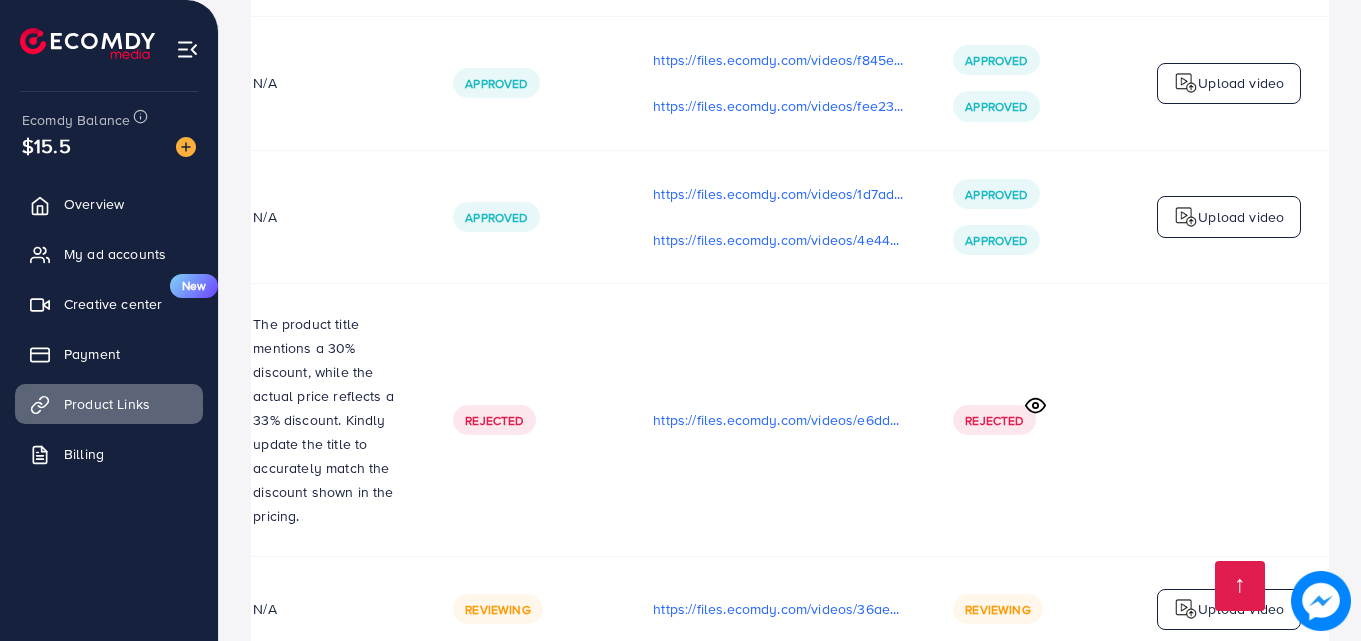 click 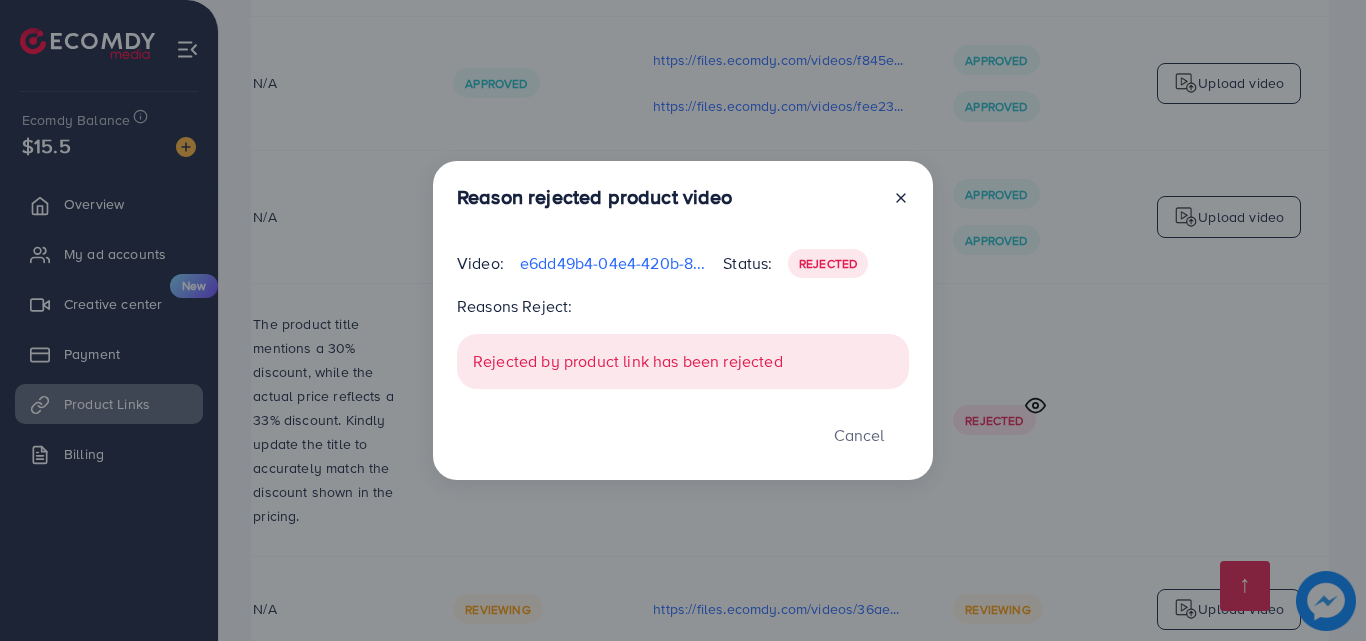 click 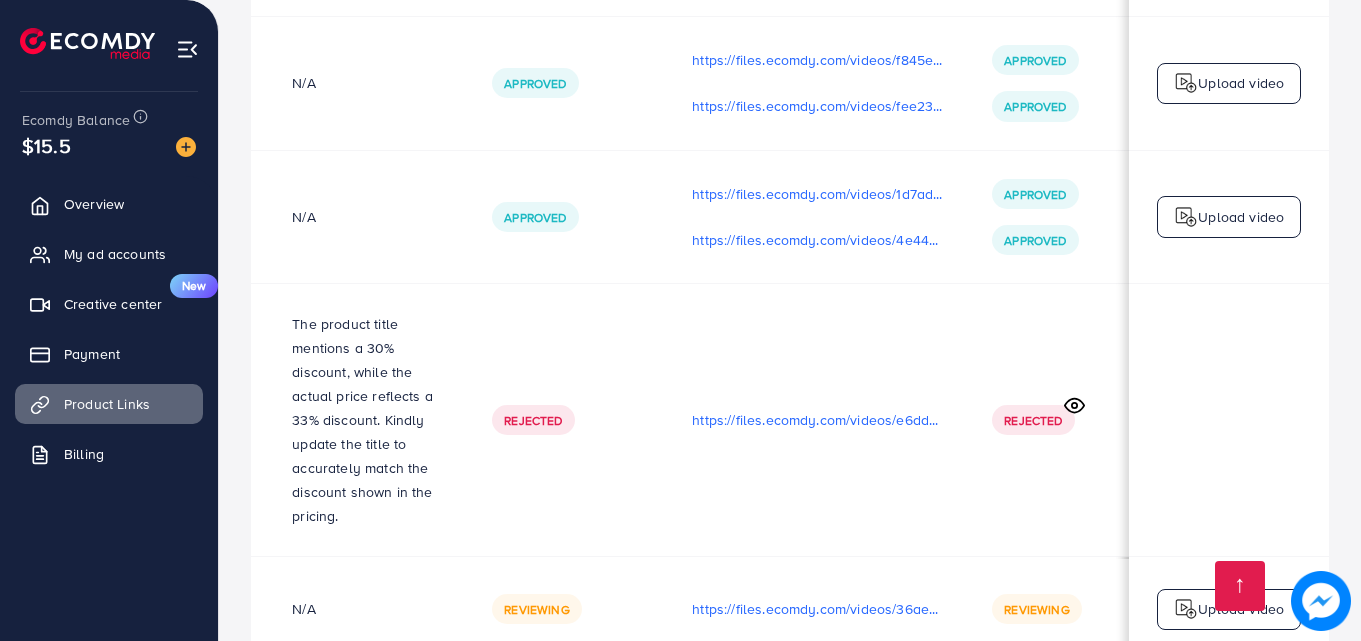 scroll, scrollTop: 0, scrollLeft: 466, axis: horizontal 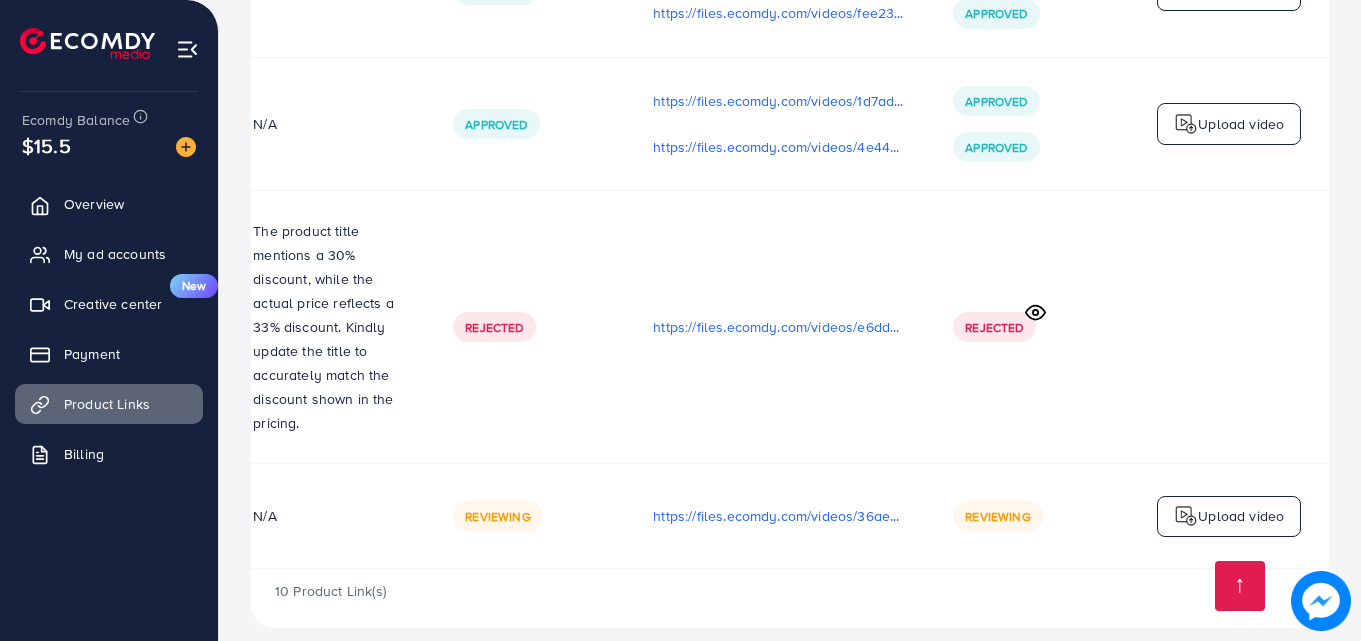 click on "Upload video" at bounding box center [1241, 516] 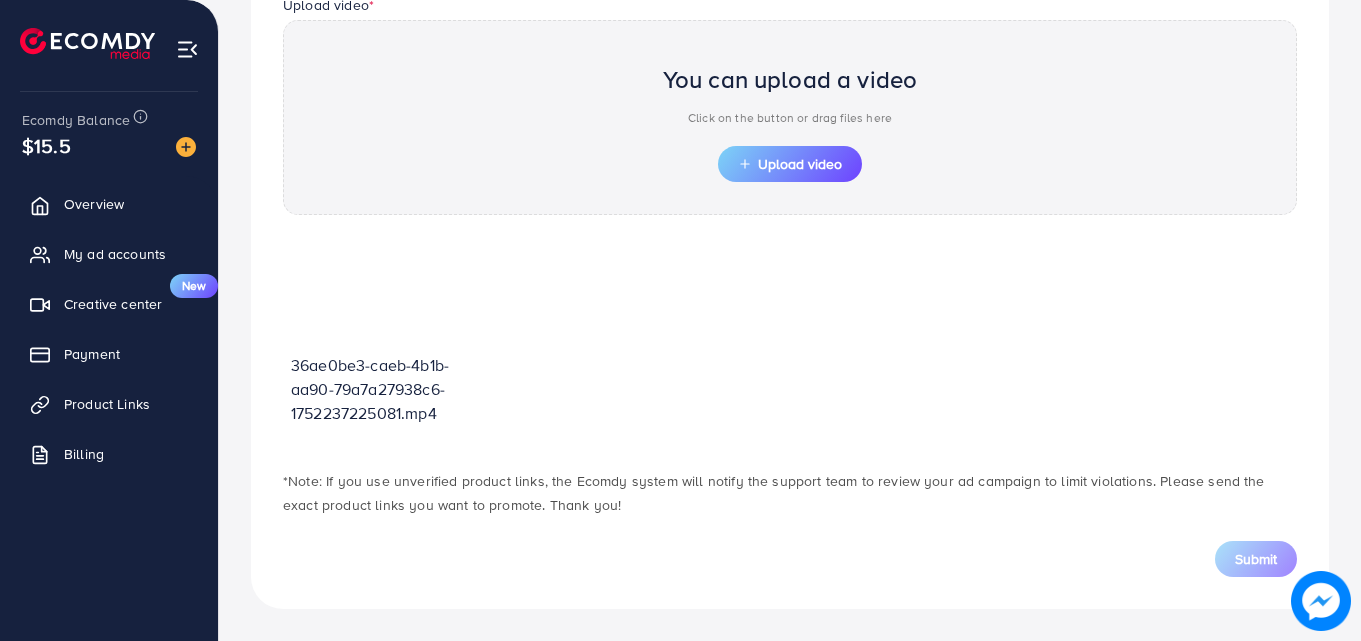 scroll, scrollTop: 698, scrollLeft: 0, axis: vertical 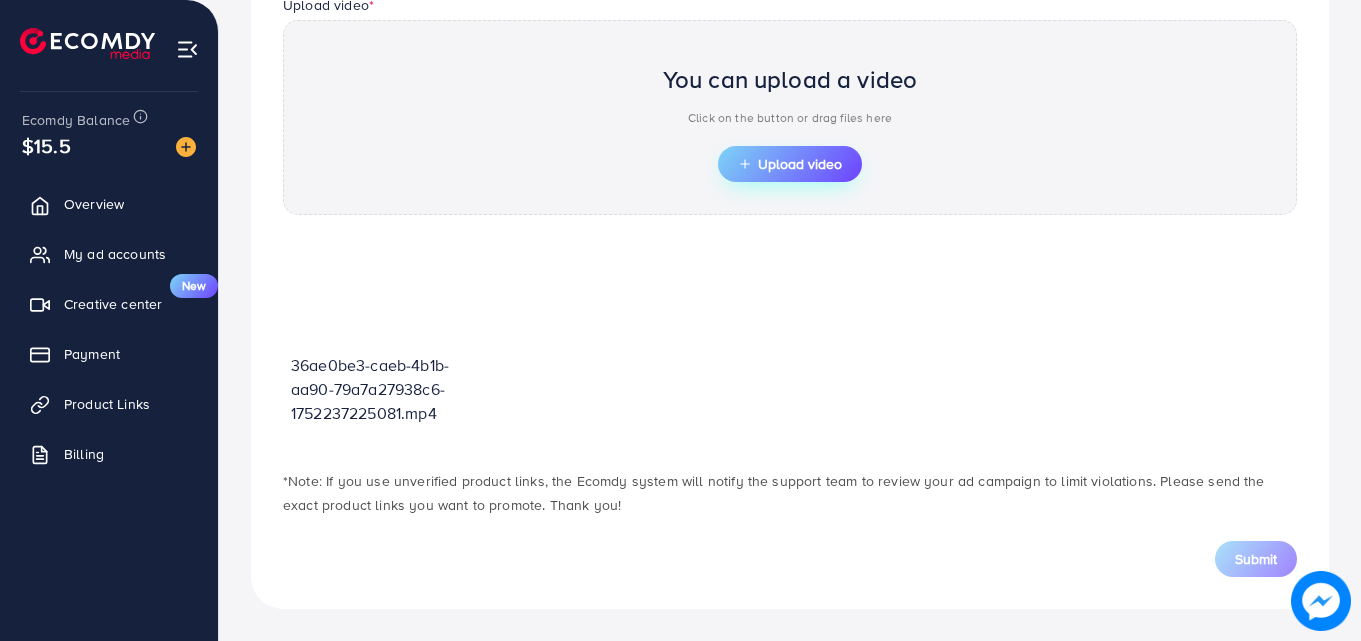 click on "Upload video" at bounding box center [790, 164] 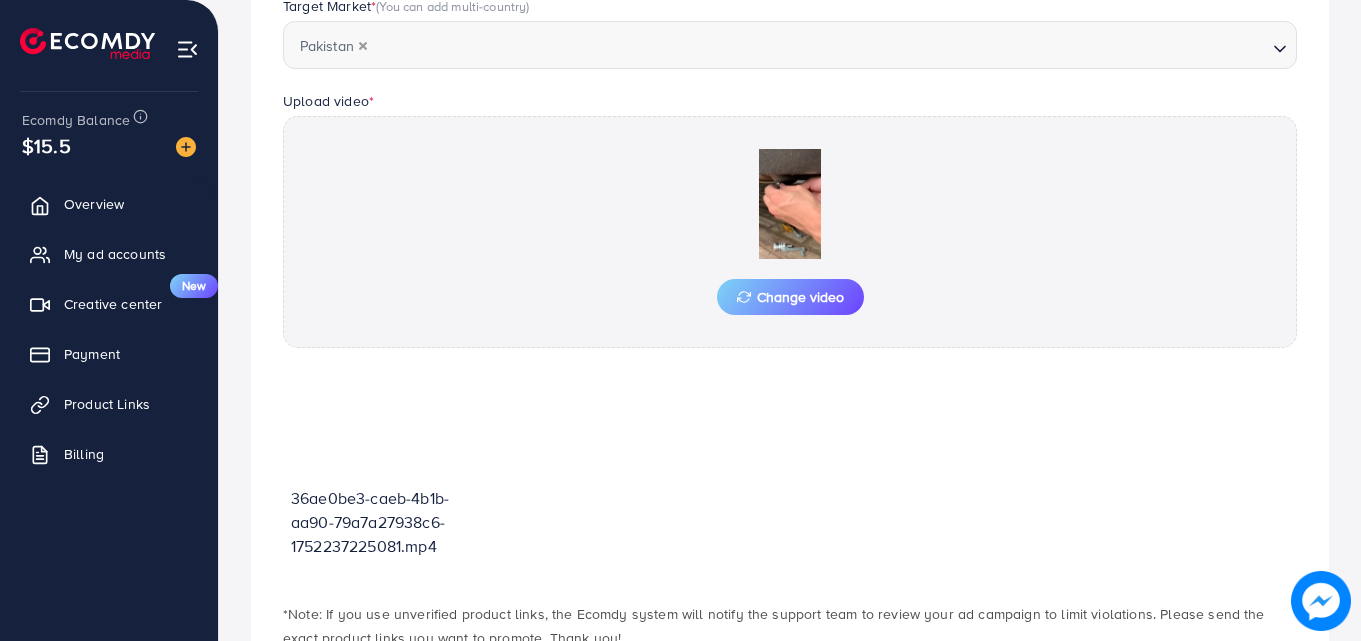 scroll, scrollTop: 698, scrollLeft: 0, axis: vertical 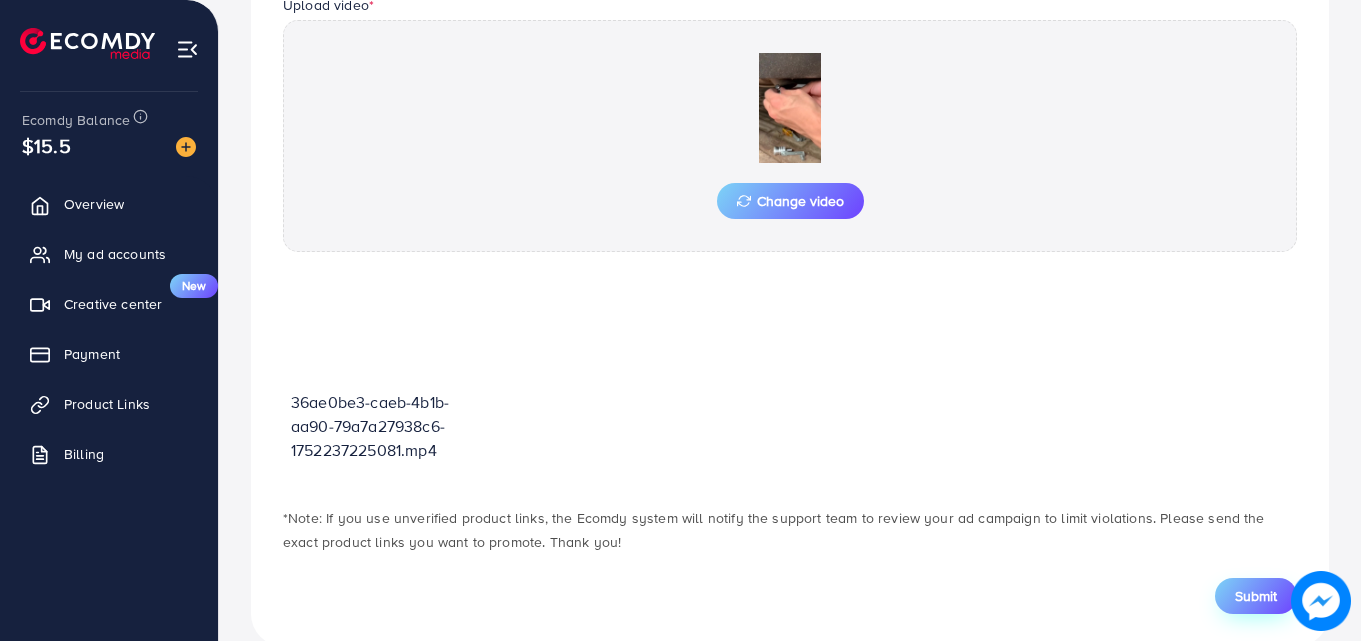 click on "Submit" at bounding box center [1256, 596] 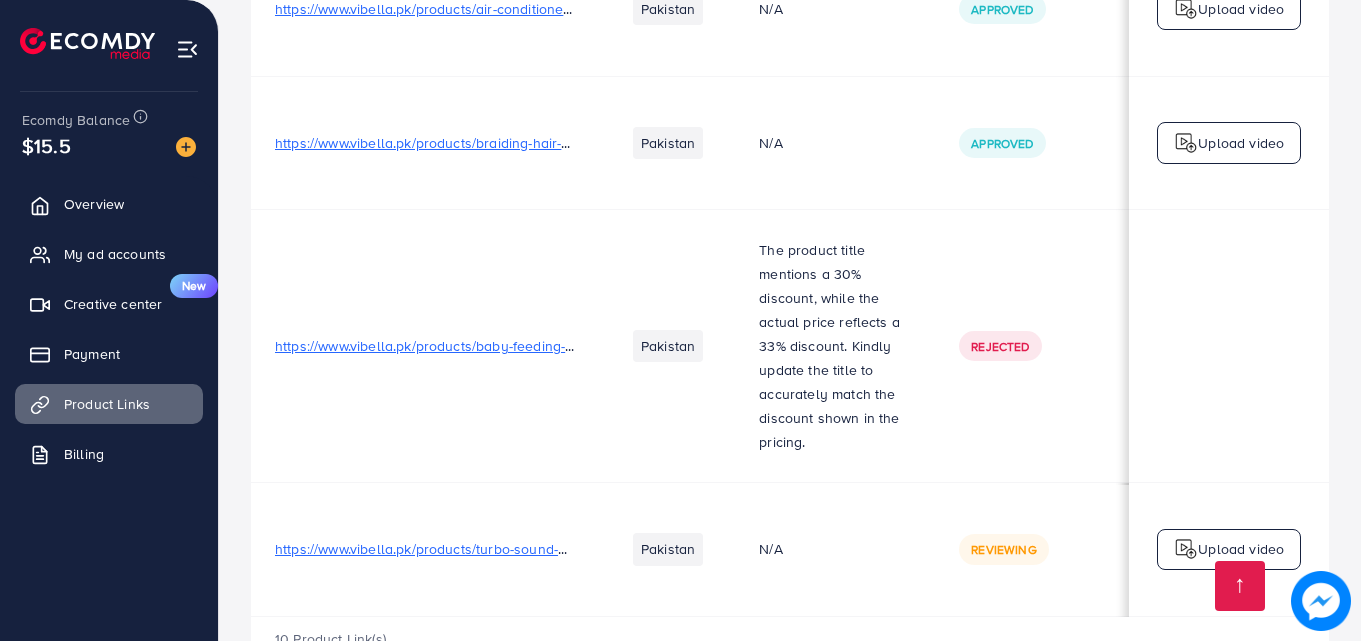 scroll, scrollTop: 1067, scrollLeft: 0, axis: vertical 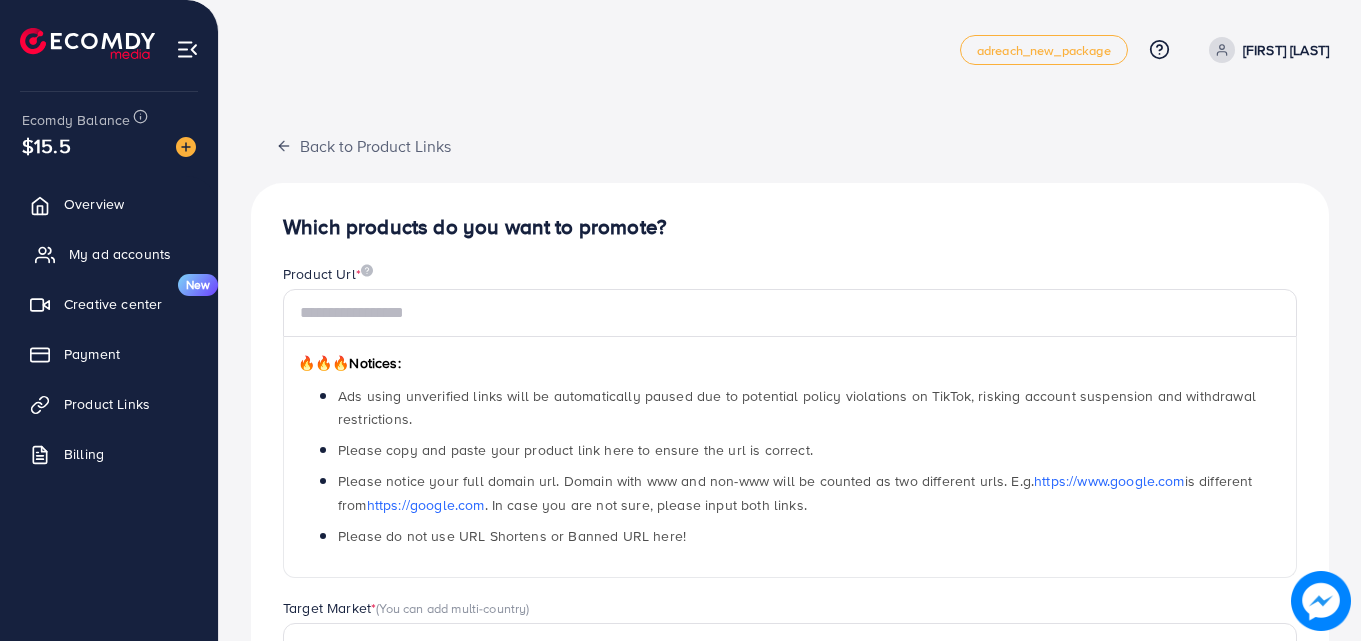 click on "My ad accounts" at bounding box center (120, 254) 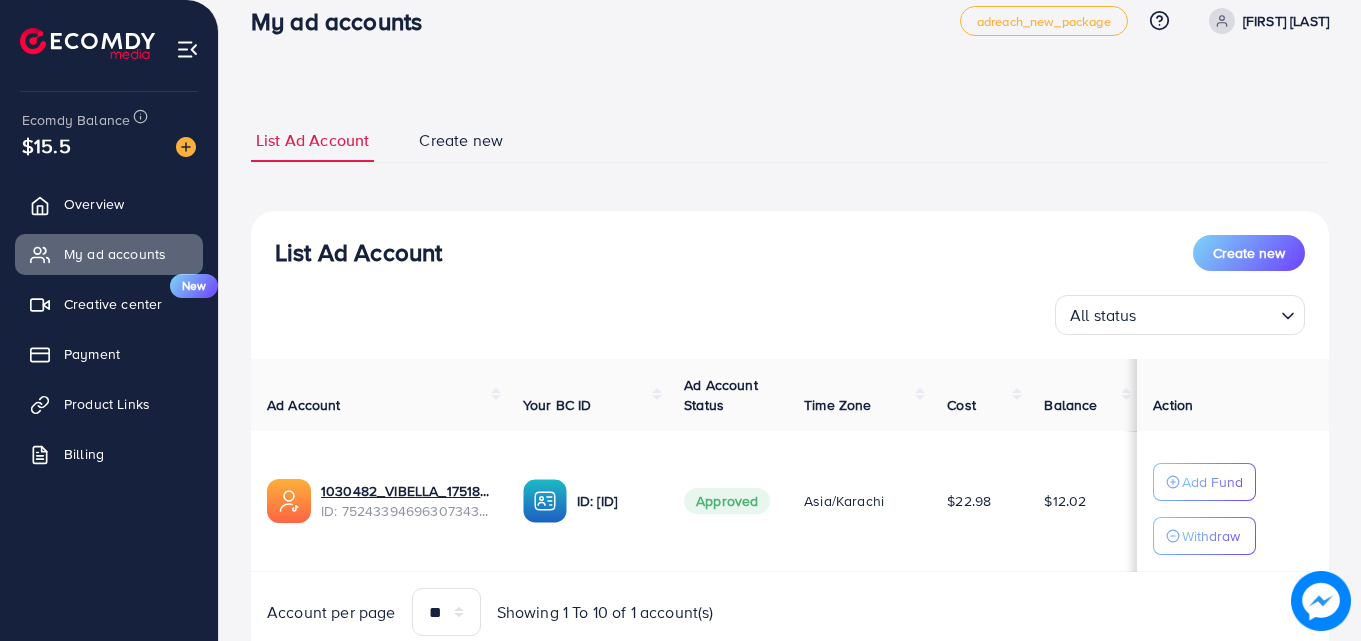 scroll, scrollTop: 104, scrollLeft: 0, axis: vertical 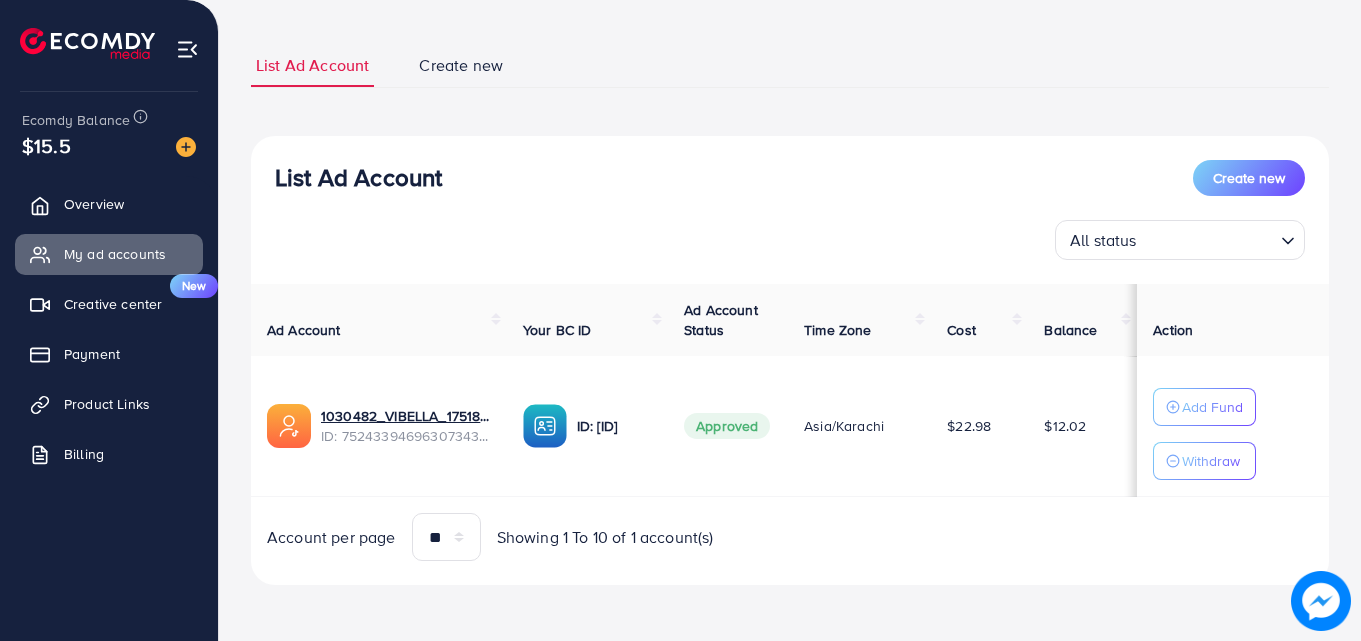 click on "$22.98" at bounding box center (969, 426) 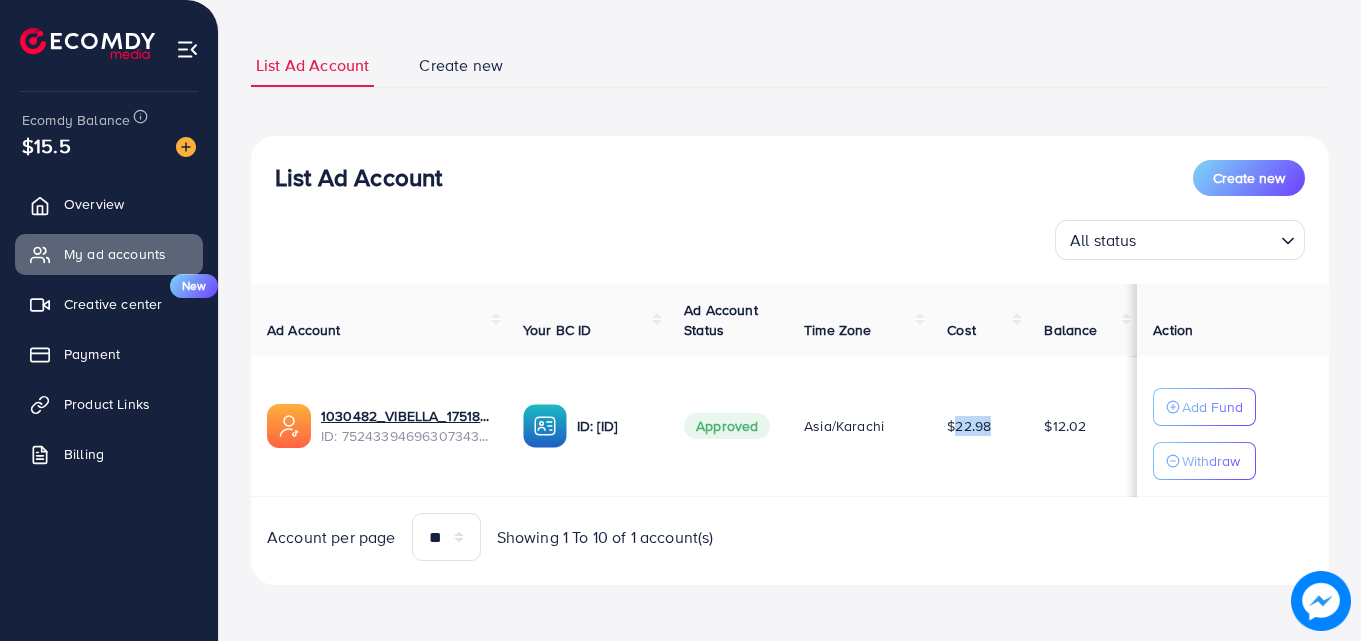 click on "$22.98" at bounding box center (969, 426) 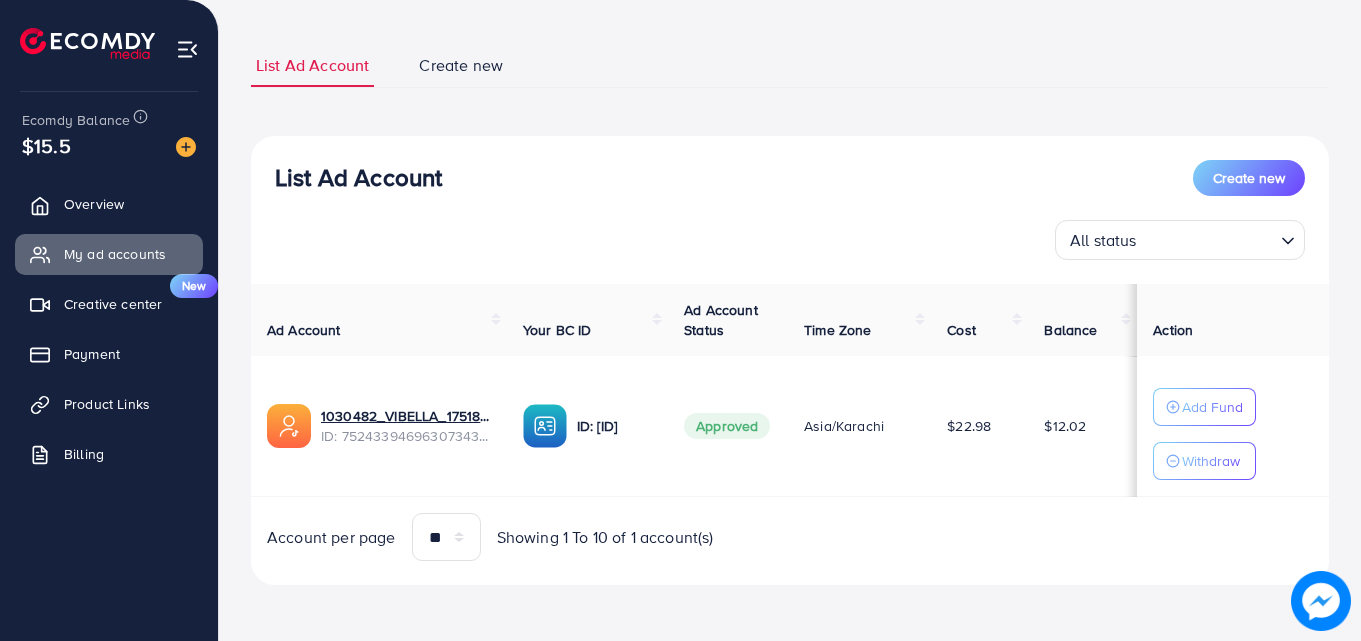 click on "Asia/Karachi" at bounding box center [859, 426] 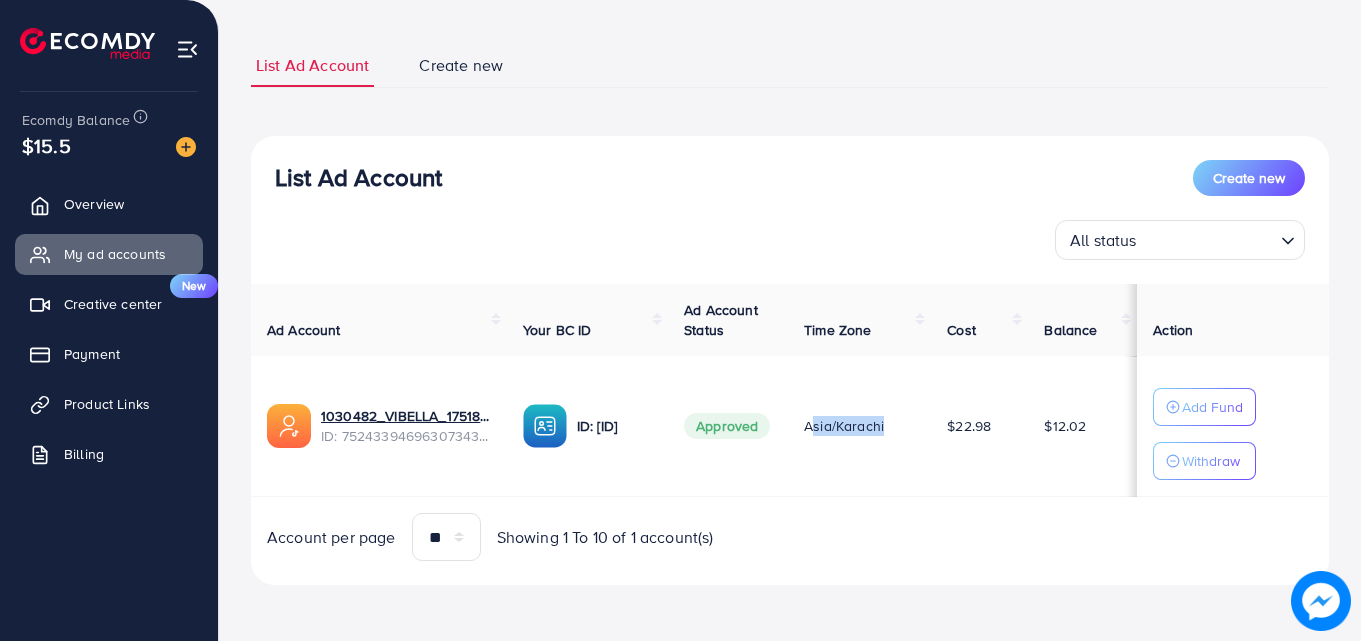 click on "Asia/Karachi" at bounding box center (859, 426) 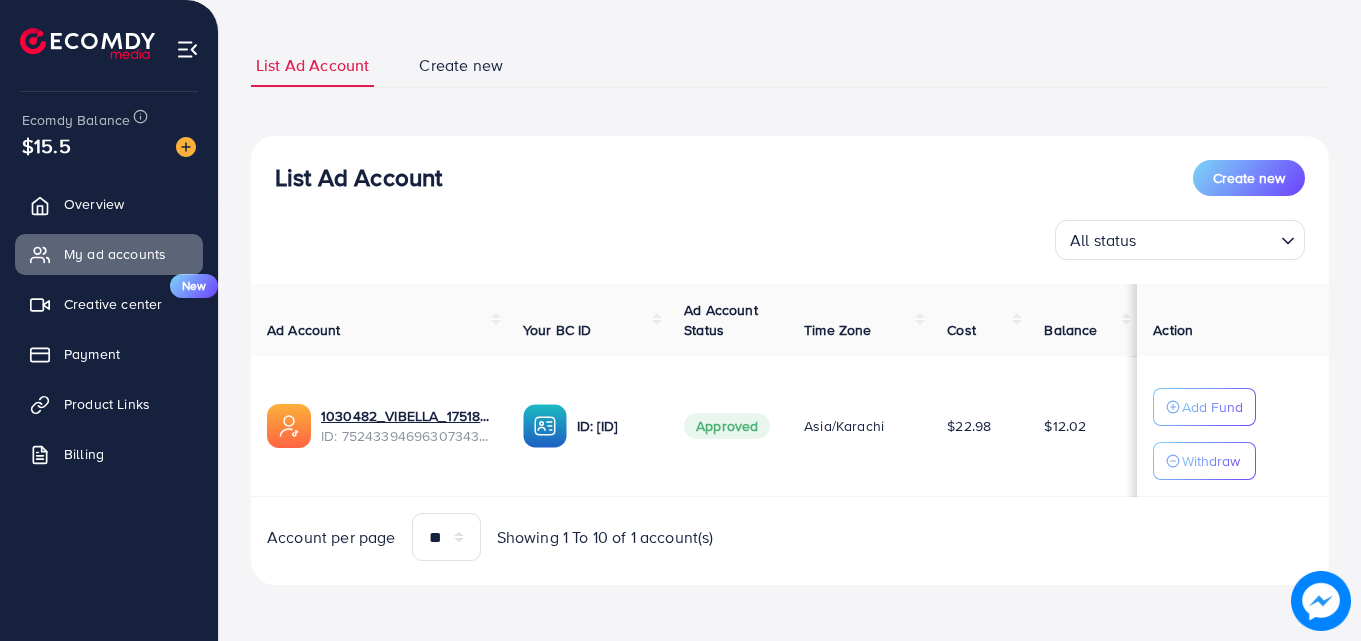 click on "Ad Account Your BC ID Ad Account Status Time Zone Cost Balance Action            1030482_VIBELLA_1751896853798  ID: 7524339469630734343 ID: 7524337452656443408  Approved   Asia/Karachi   $22.98   $12.02   Add Fund   Withdraw           Account per page  ** ** ** ***  Showing 1 To 10 of 1 account(s)" at bounding box center (790, 423) 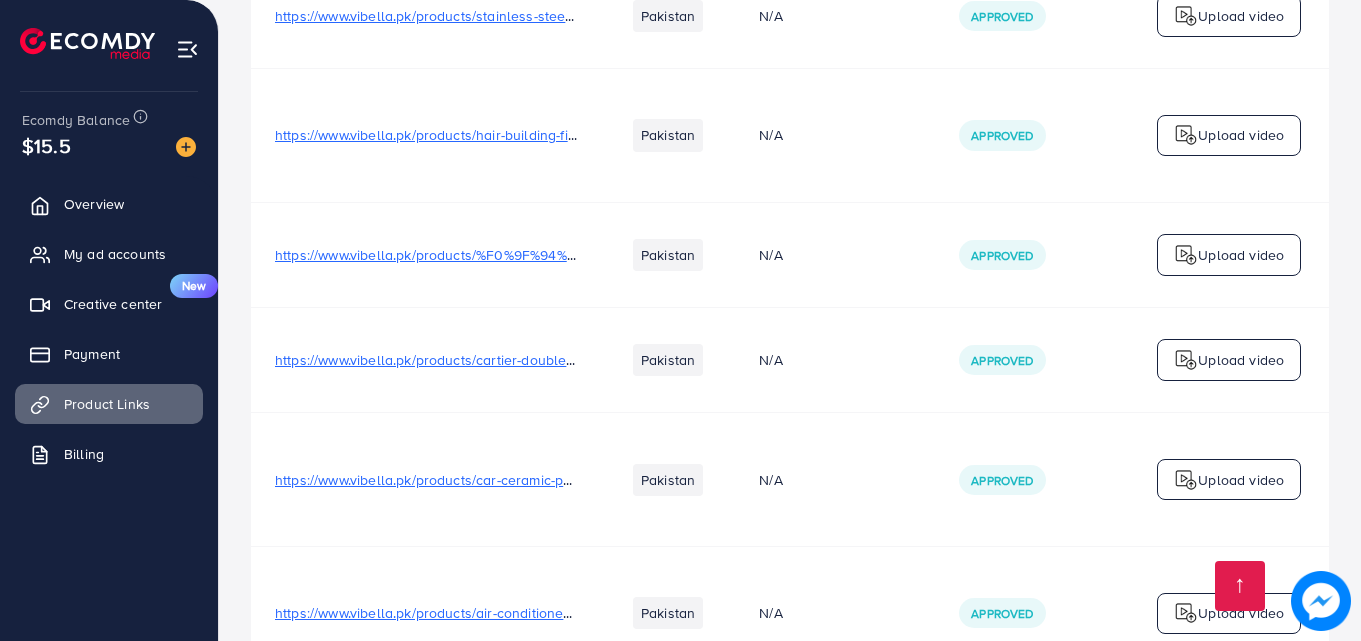 scroll, scrollTop: 1067, scrollLeft: 0, axis: vertical 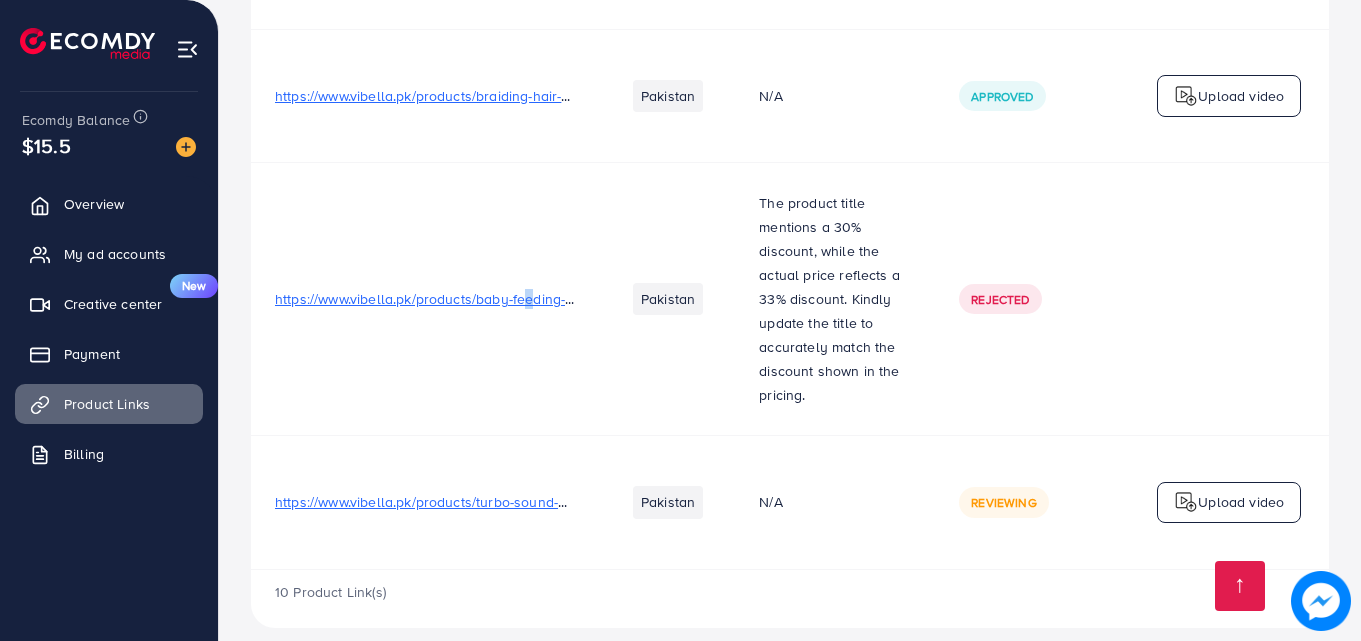 click on "https://www.vibella.pk/products/baby-feeding-bibs-cute-waterproof-apron?variant=45652906672346" at bounding box center [426, 299] 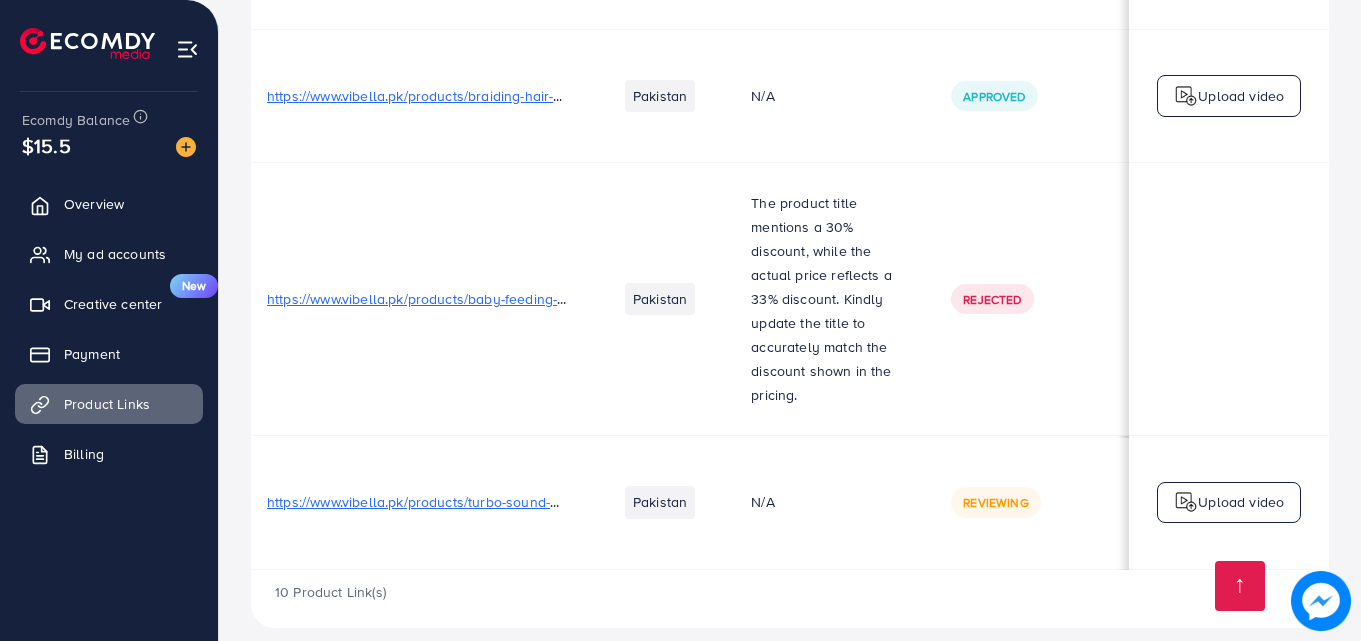 scroll, scrollTop: 0, scrollLeft: 0, axis: both 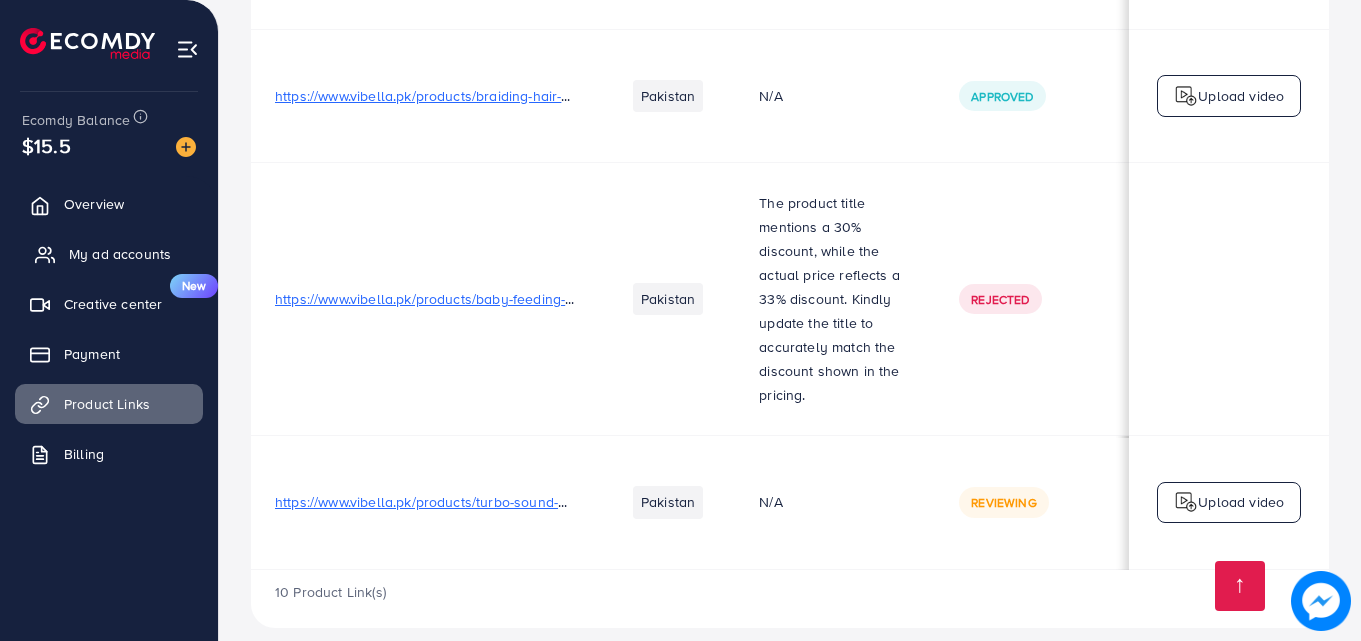 click on "My ad accounts" at bounding box center (120, 254) 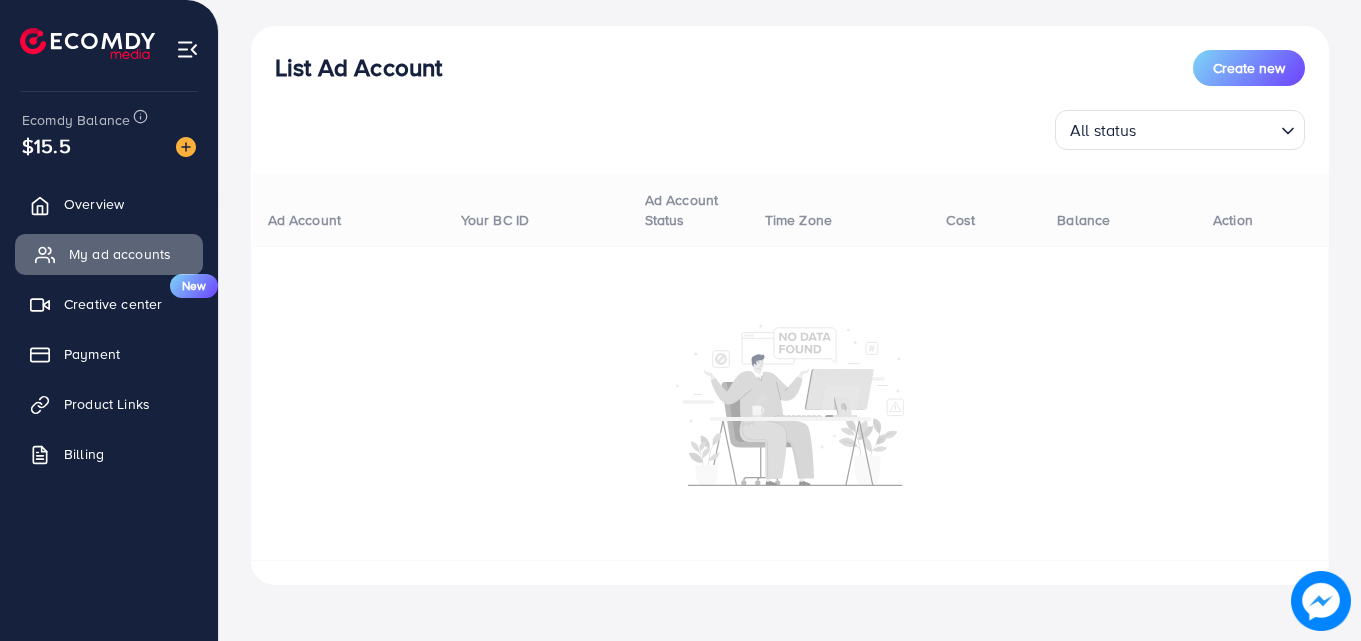 scroll, scrollTop: 0, scrollLeft: 0, axis: both 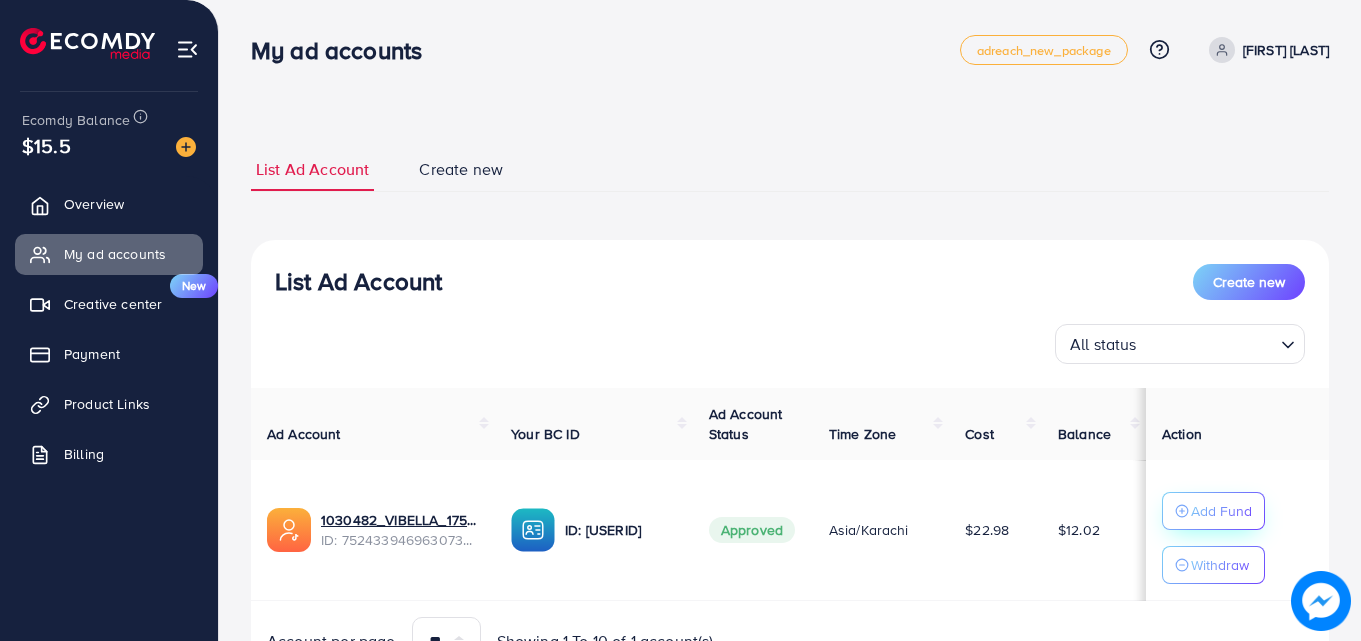 click on "Add Fund" at bounding box center [1213, 511] 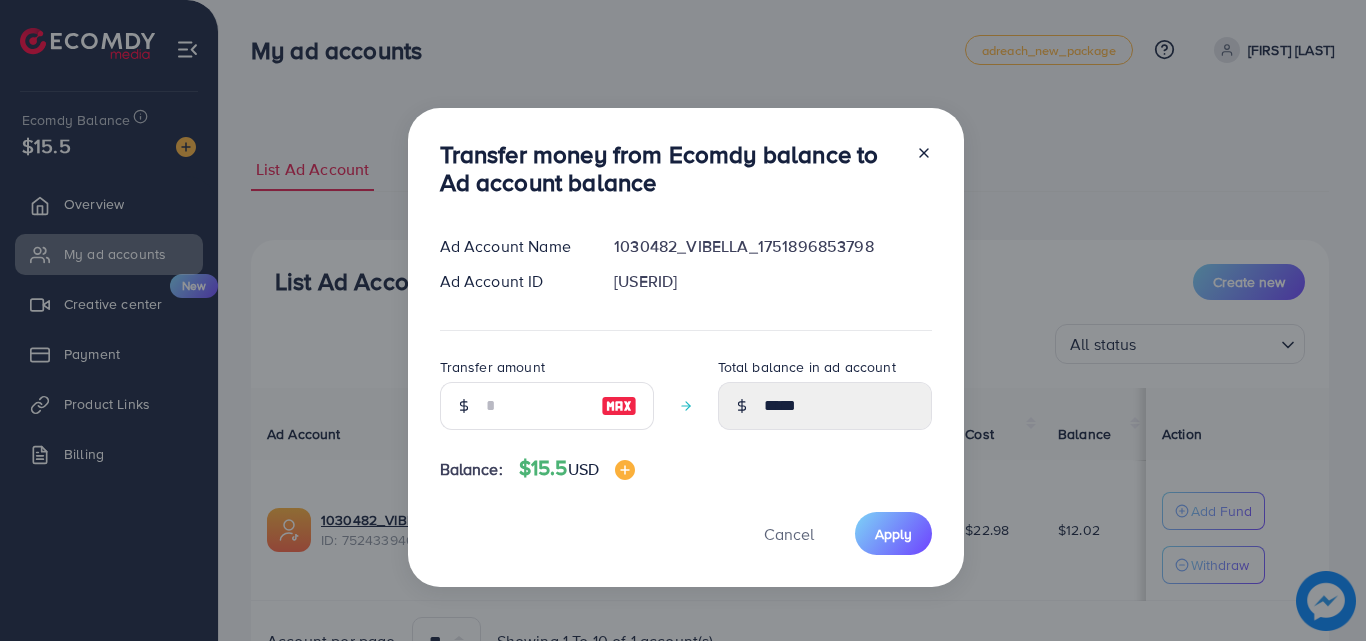 click 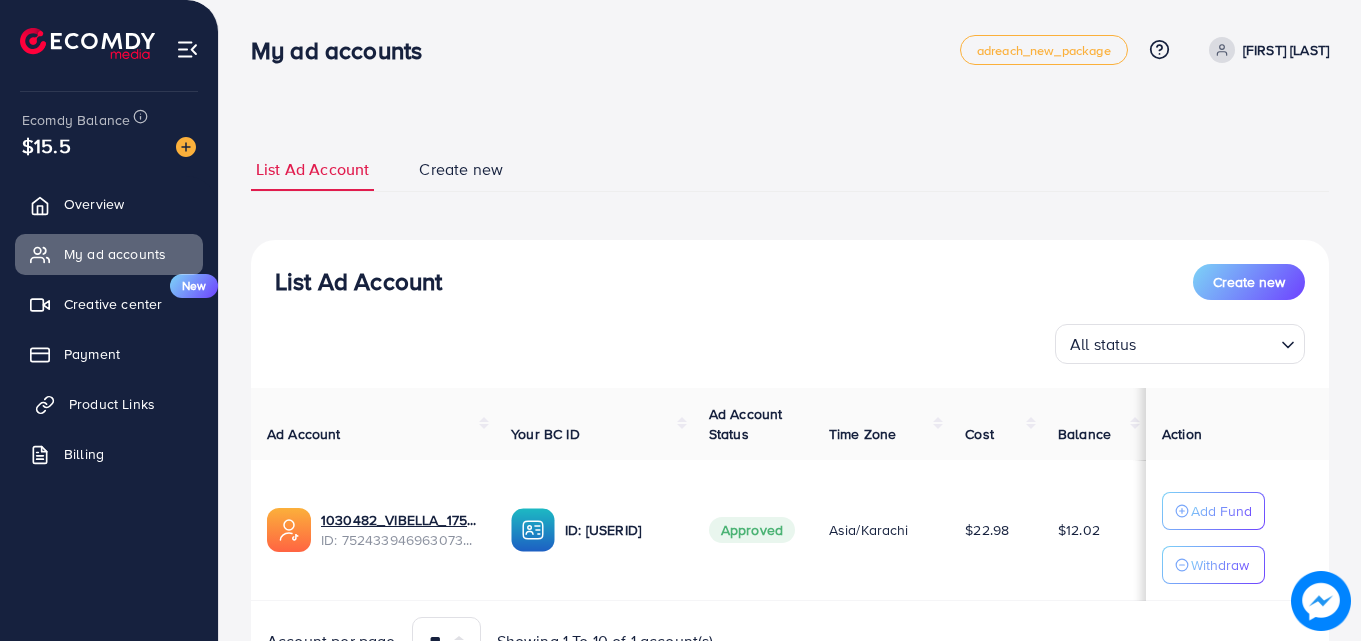 click on "Product Links" at bounding box center [109, 404] 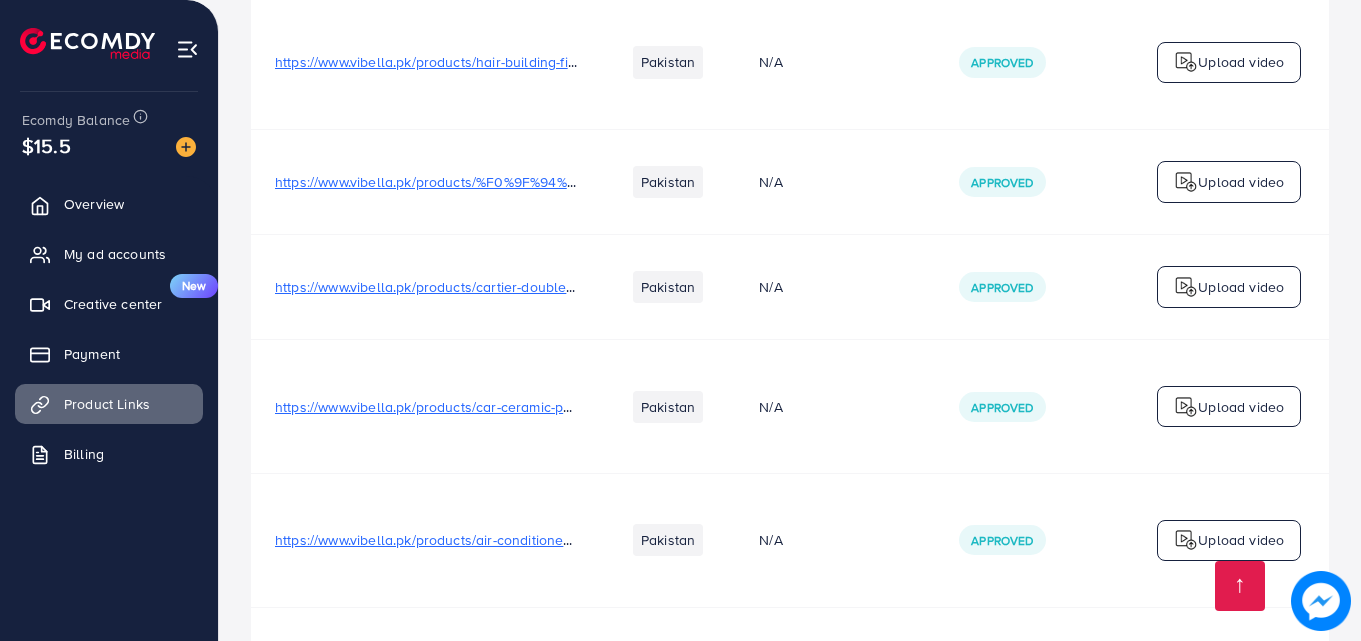 scroll, scrollTop: 1067, scrollLeft: 0, axis: vertical 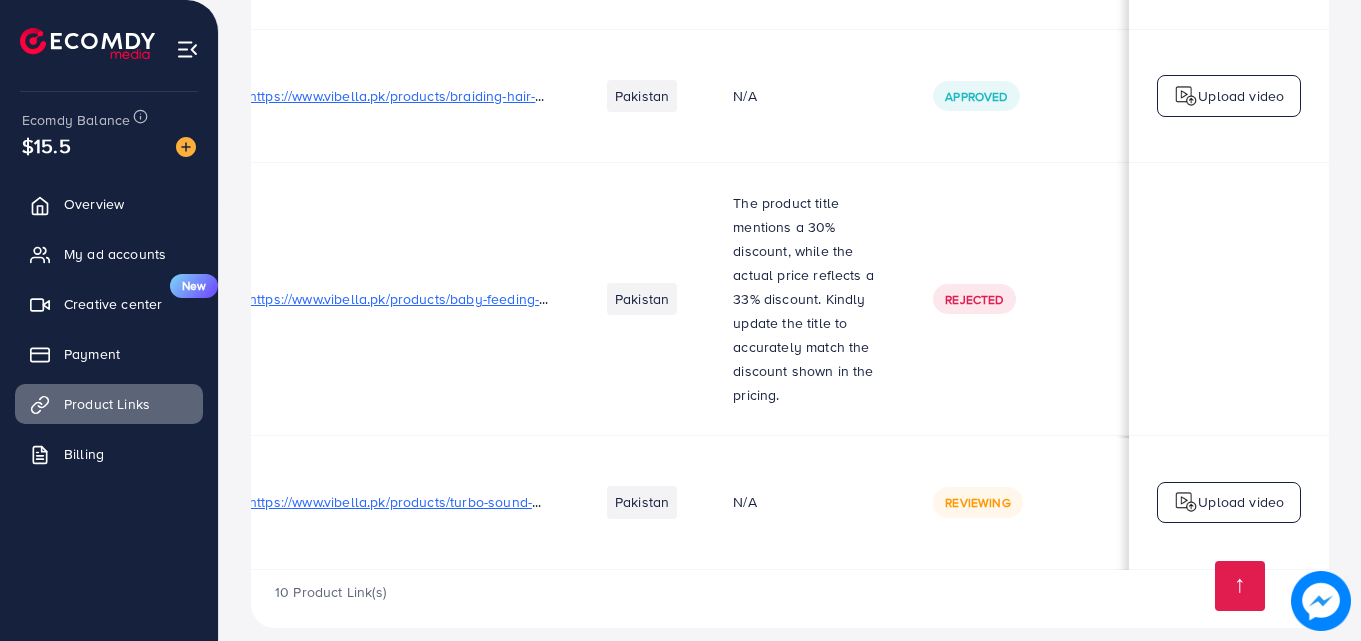 click on "The product title mentions a 30% discount, while the actual price reflects a 33% discount. Kindly update the title to accurately match the discount shown in the pricing." at bounding box center [809, 299] 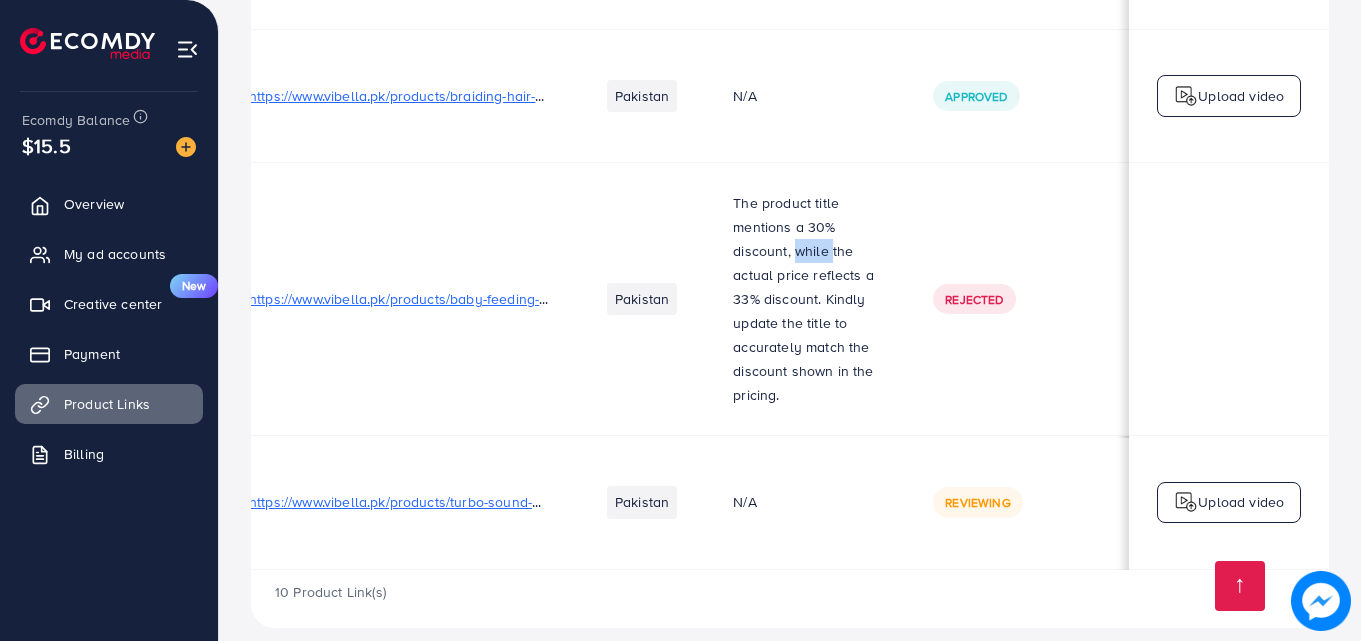 click on "The product title mentions a 30% discount, while the actual price reflects a 33% discount. Kindly update the title to accurately match the discount shown in the pricing." at bounding box center [809, 299] 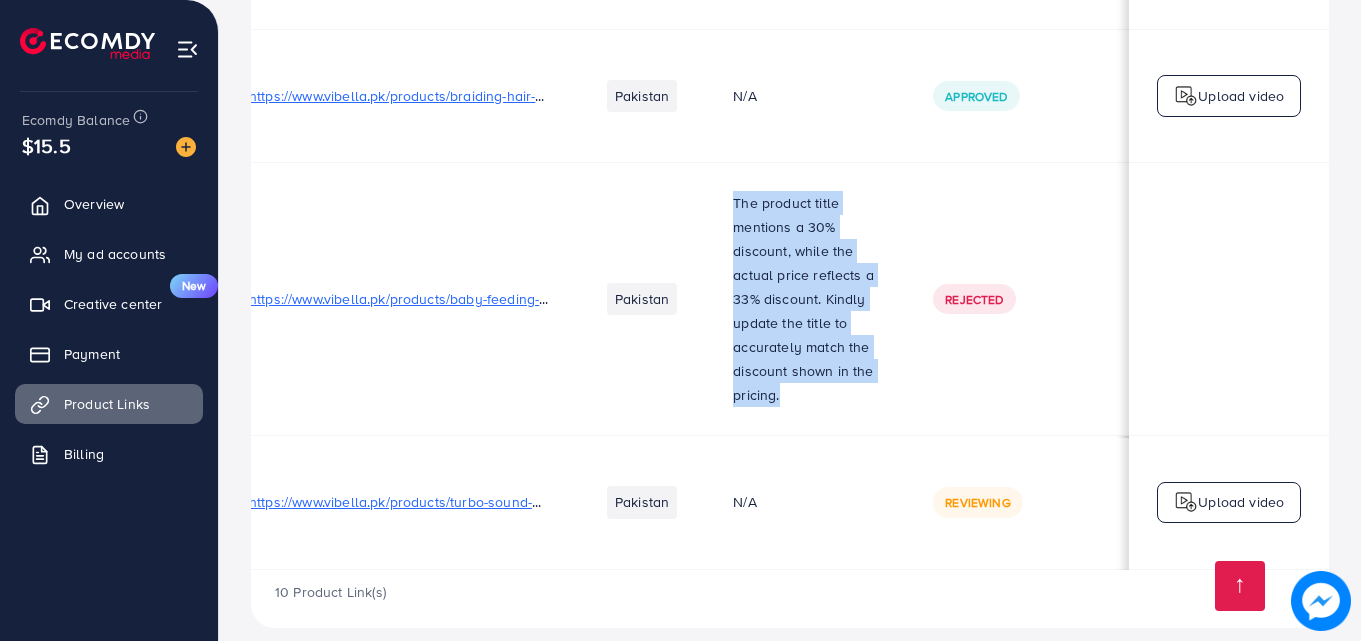 click on "The product title mentions a 30% discount, while the actual price reflects a 33% discount. Kindly update the title to accurately match the discount shown in the pricing." at bounding box center (809, 299) 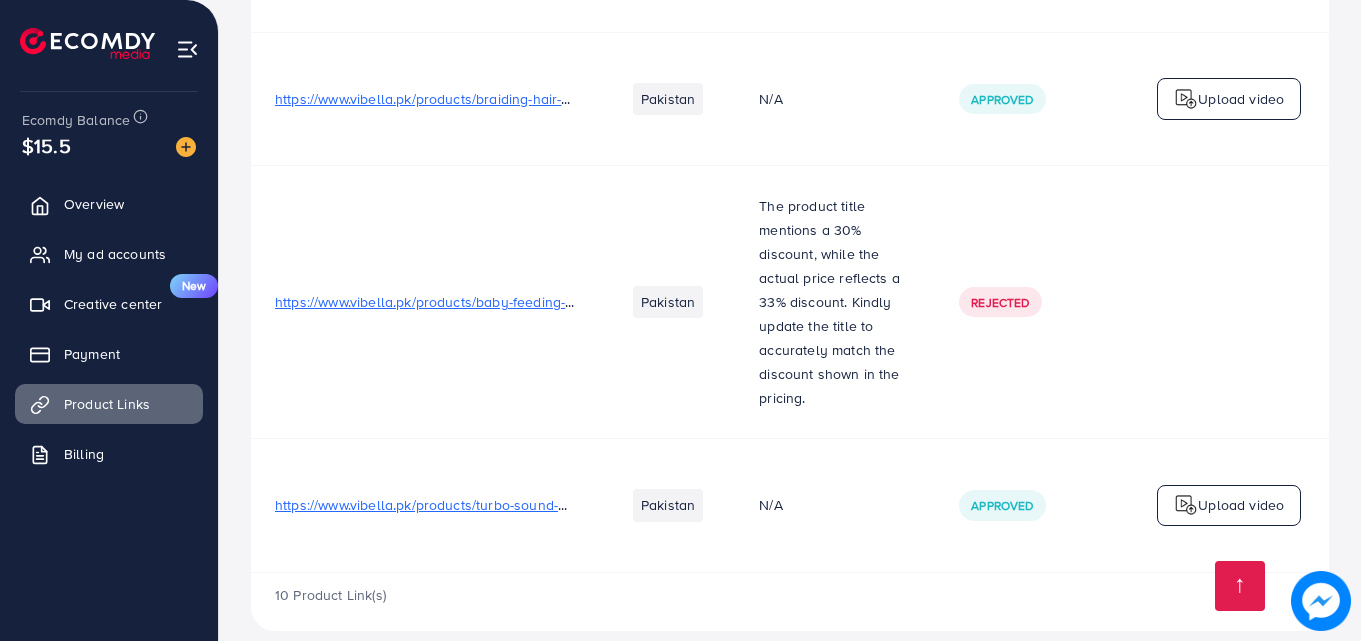 scroll, scrollTop: 1067, scrollLeft: 0, axis: vertical 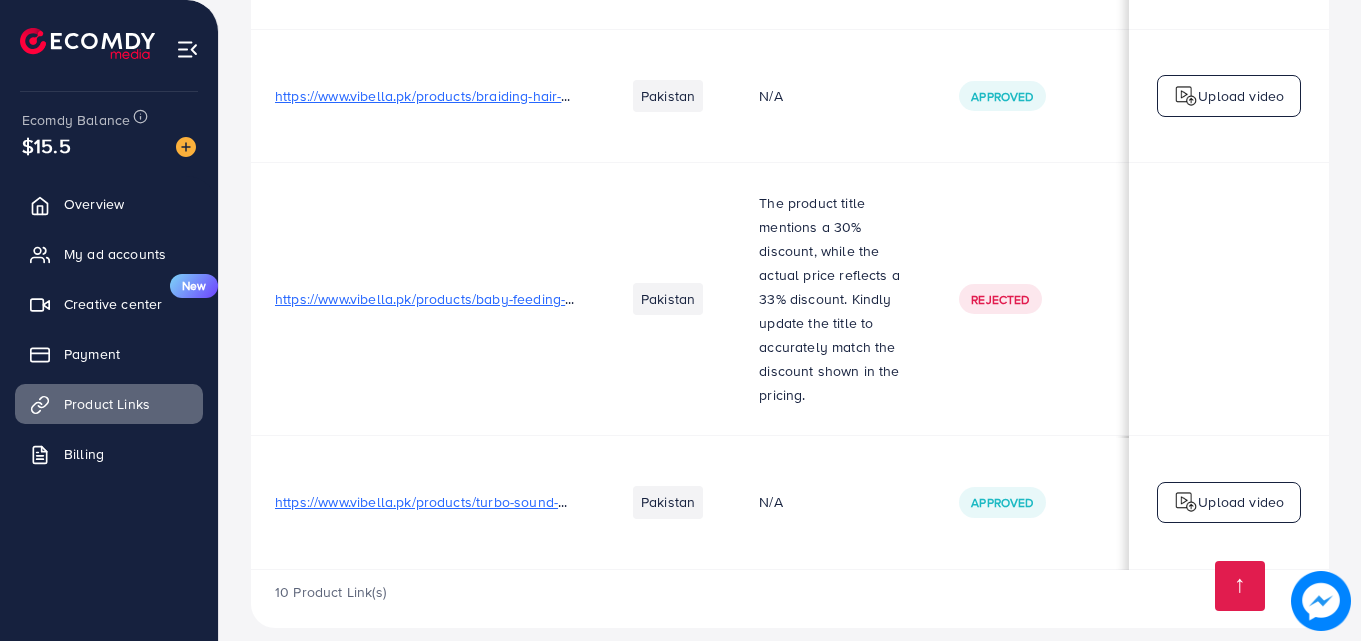 click on "https://www.vibella.pk/products/baby-feeding-bibs-cute-waterproof-apron?variant=45652906672346" at bounding box center [426, 299] 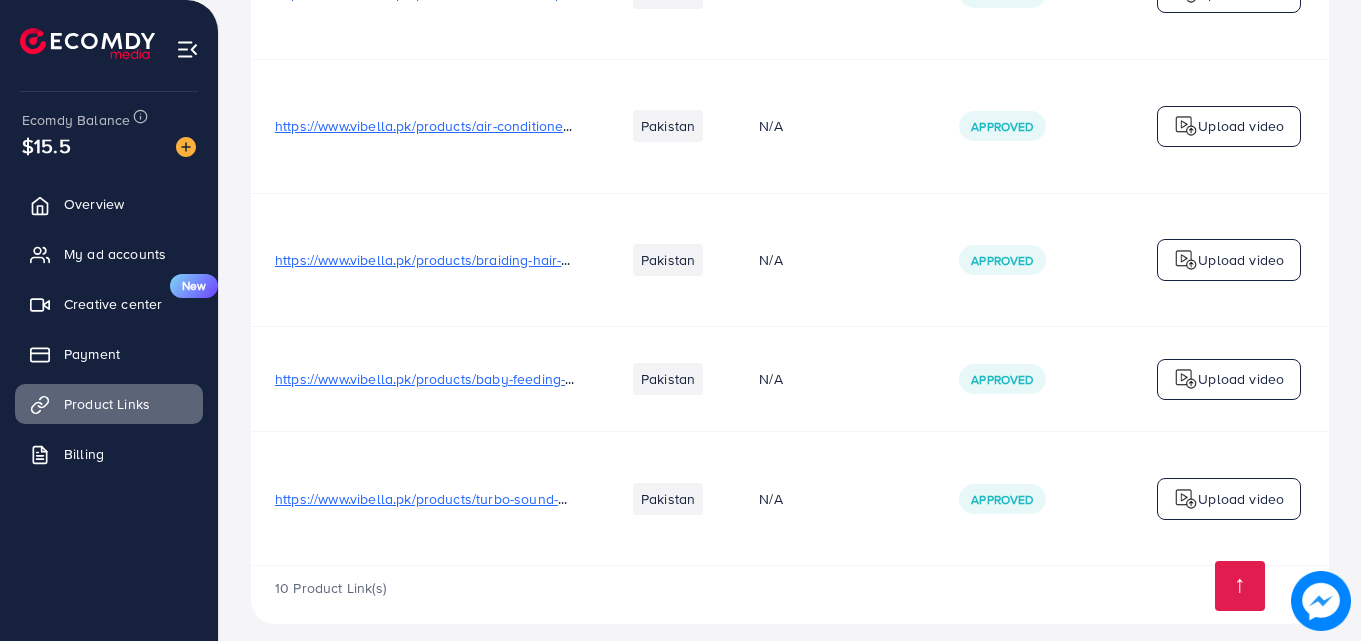 scroll, scrollTop: 923, scrollLeft: 0, axis: vertical 